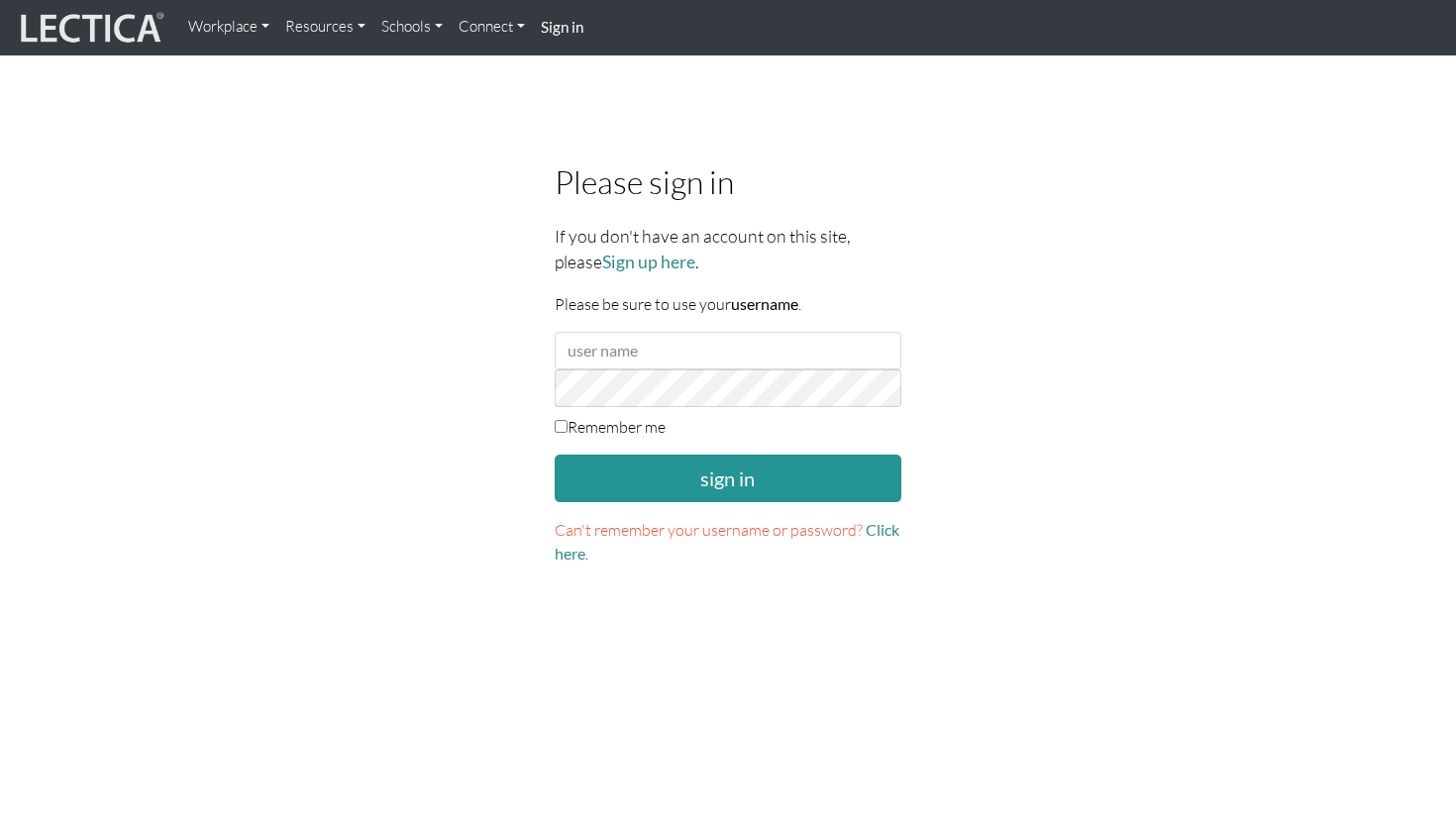 scroll, scrollTop: 0, scrollLeft: 0, axis: both 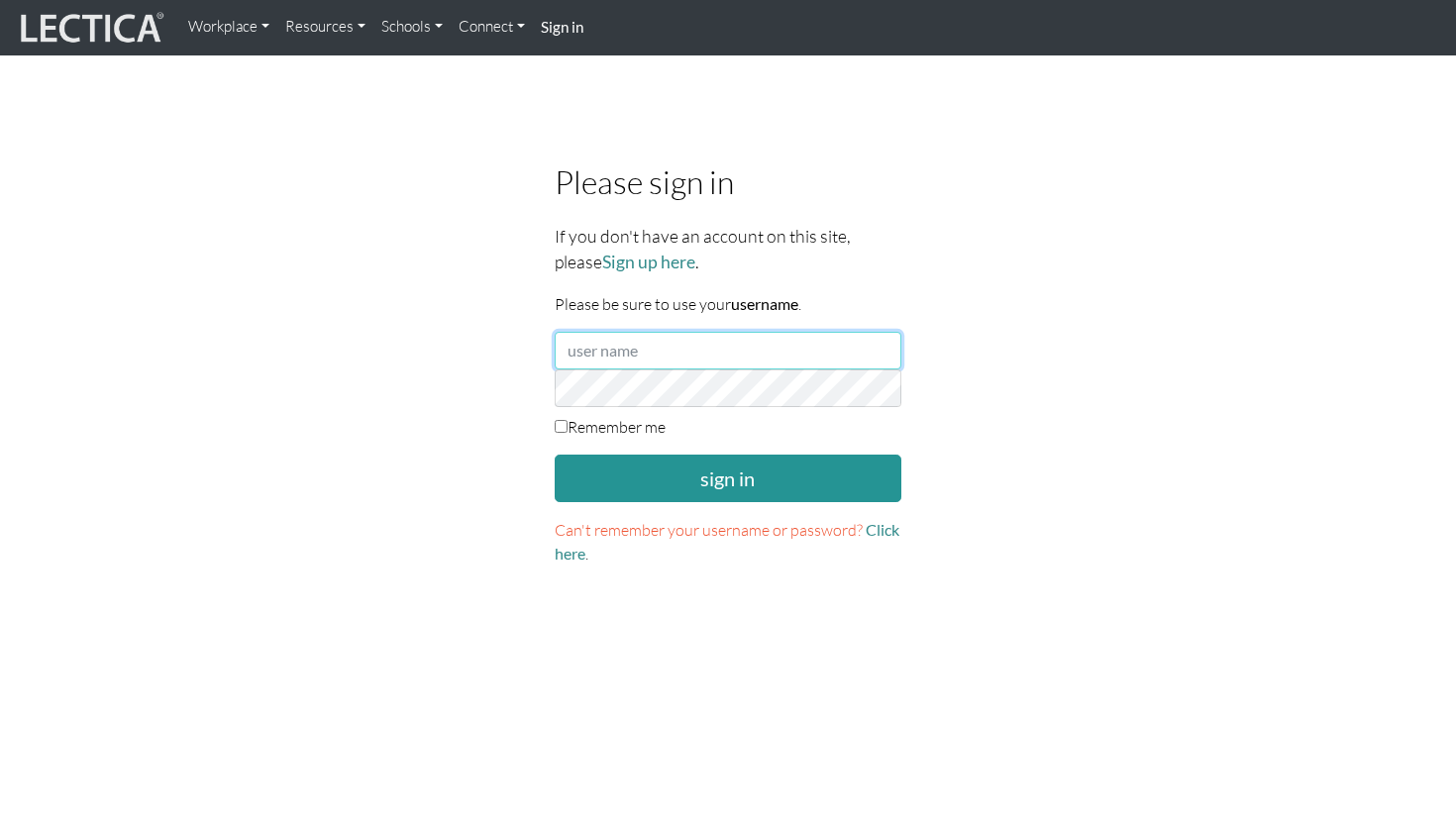click at bounding box center (728, 351) 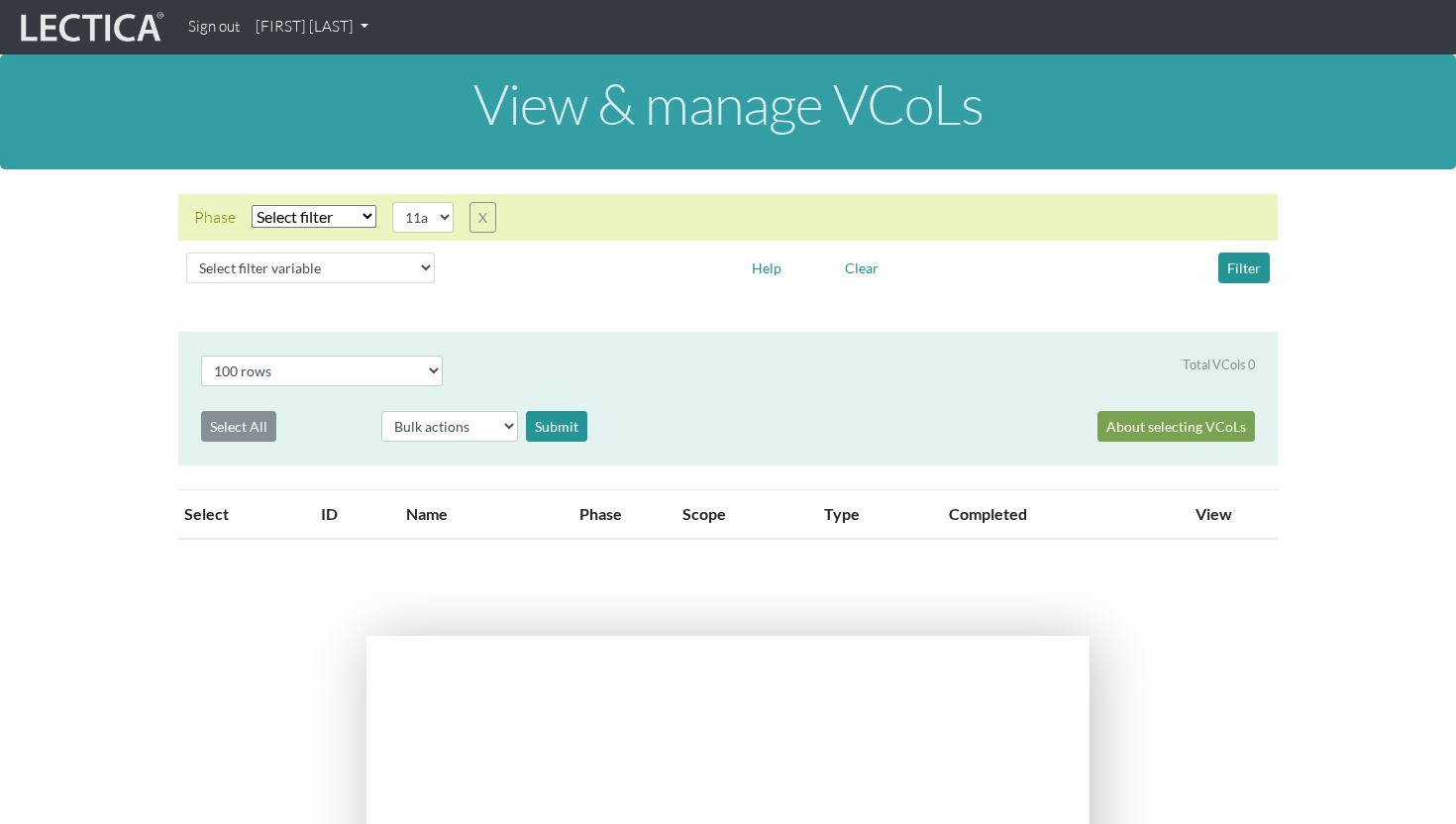 scroll, scrollTop: 0, scrollLeft: 0, axis: both 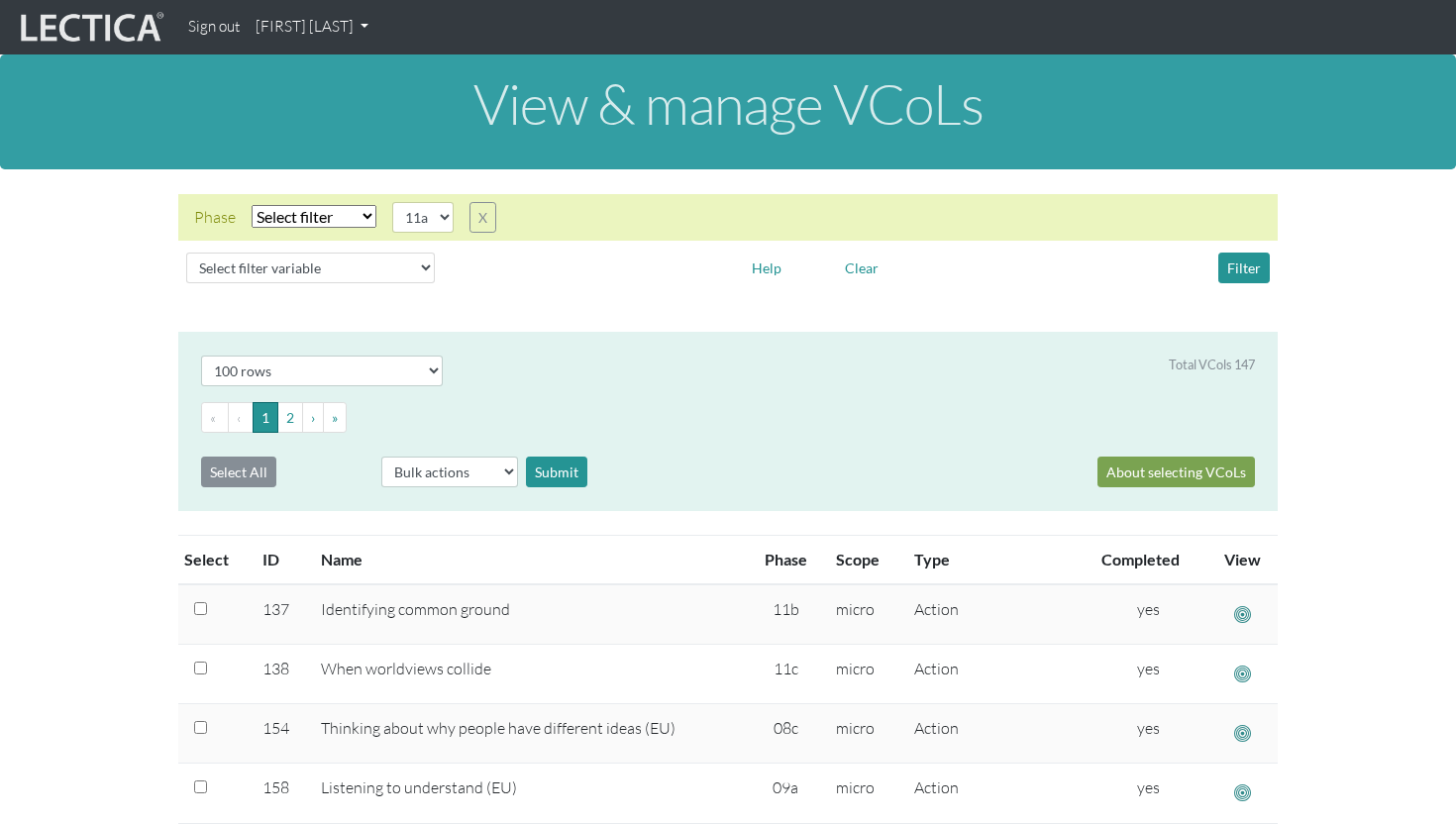 click on "[FIRST] [LAST]" at bounding box center (312, 27) 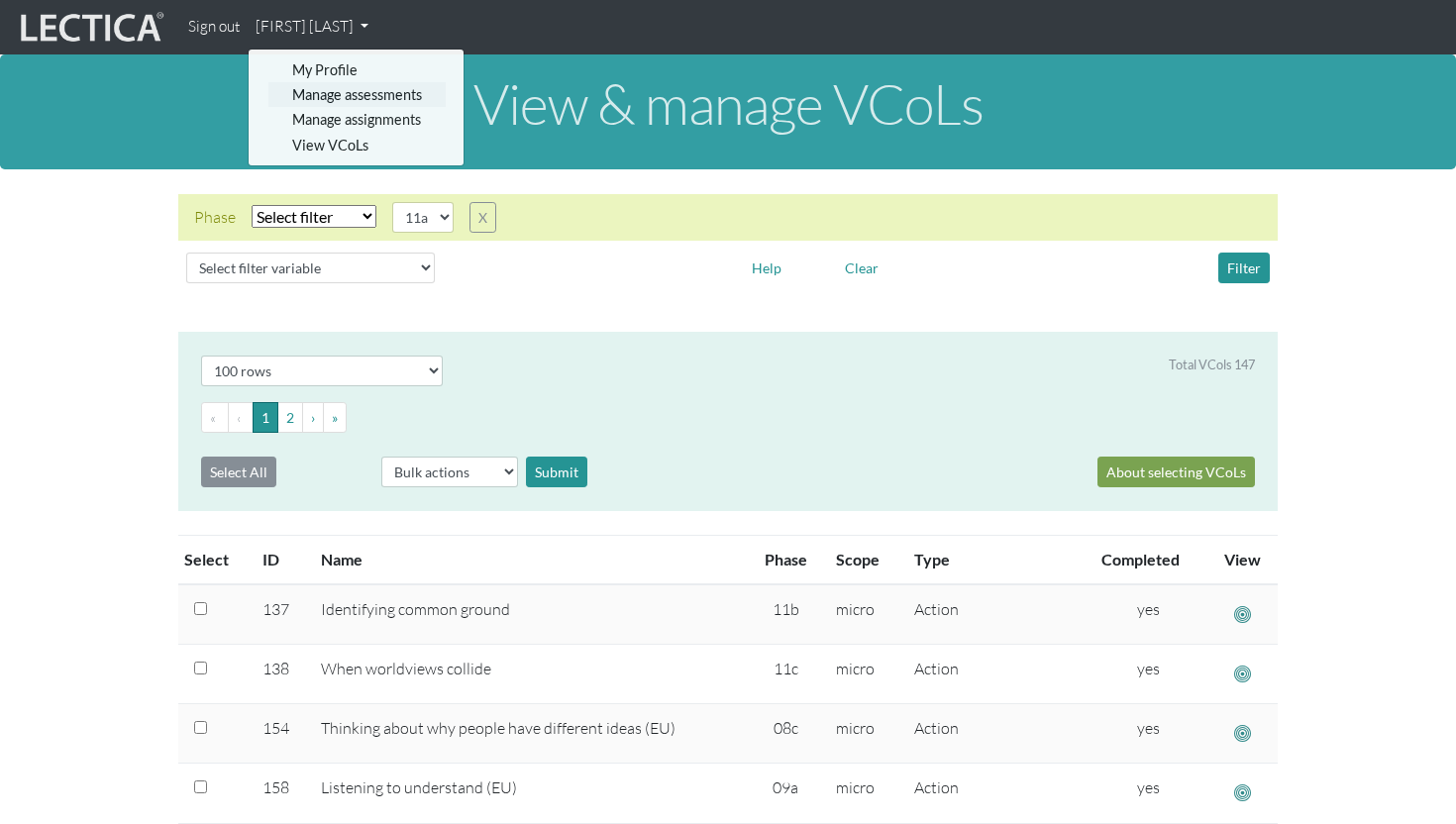 click on "Manage assessments" at bounding box center (357, 94) 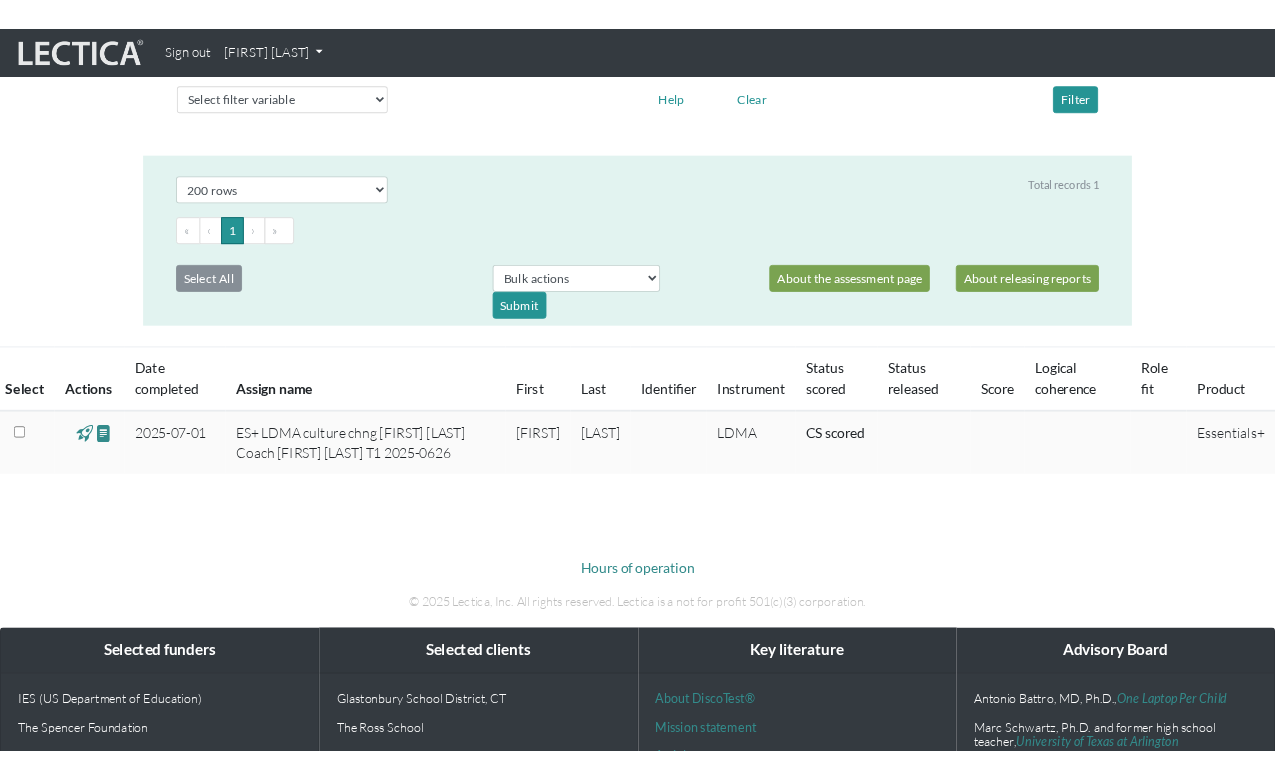 scroll, scrollTop: 149, scrollLeft: 0, axis: vertical 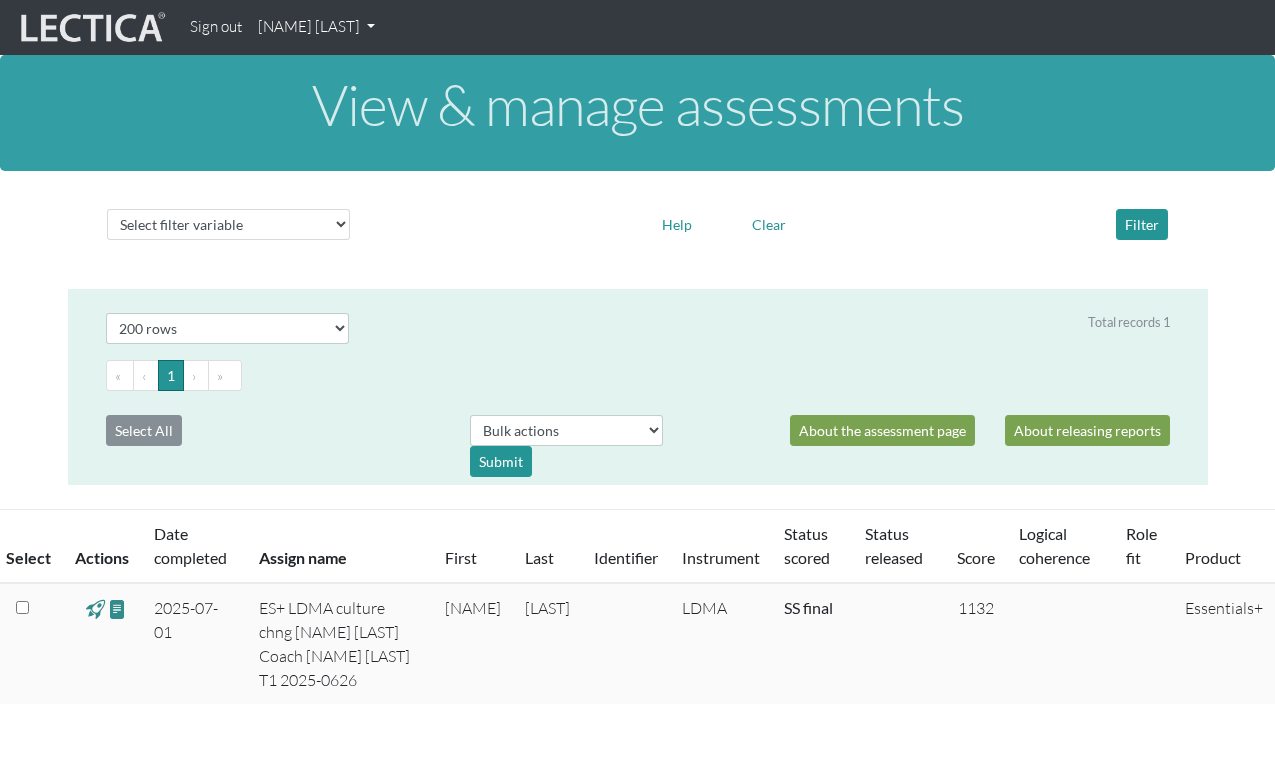 click on "[NAME] [LAST]" at bounding box center (316, 27) 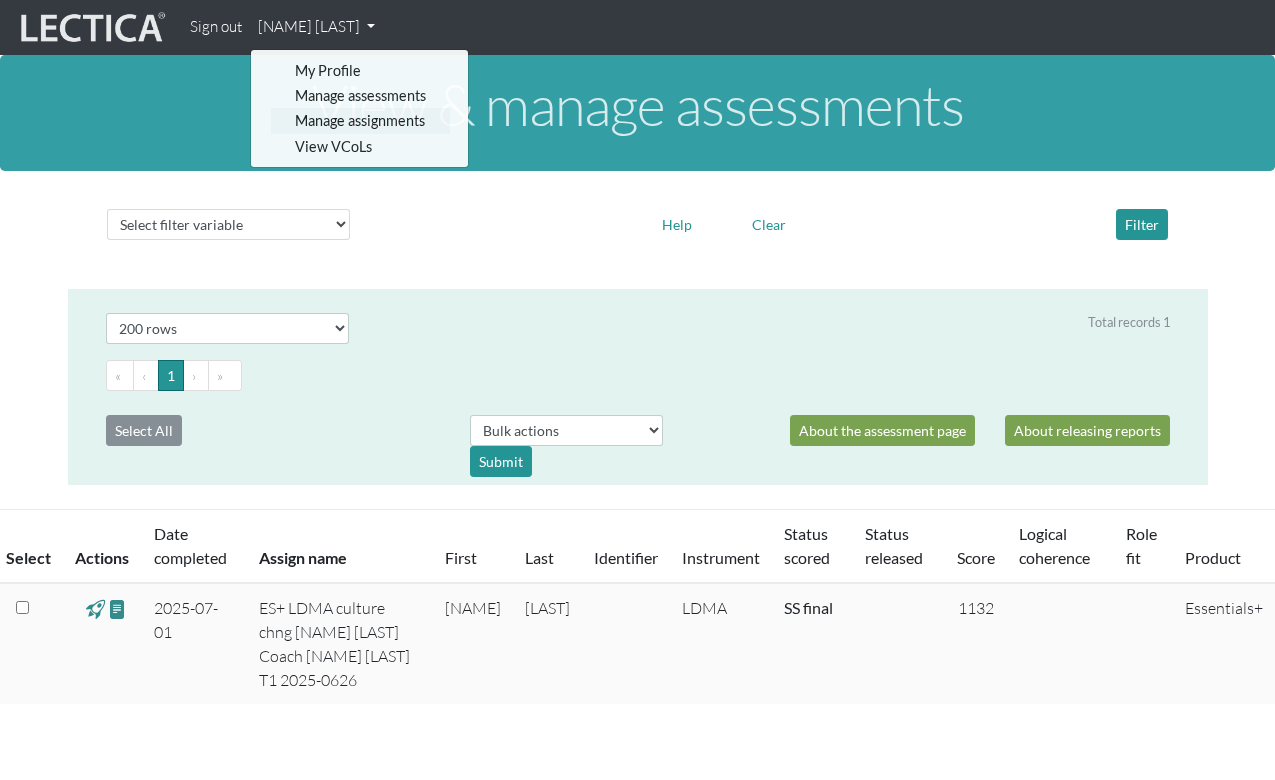click on "Manage assignments" at bounding box center (360, 120) 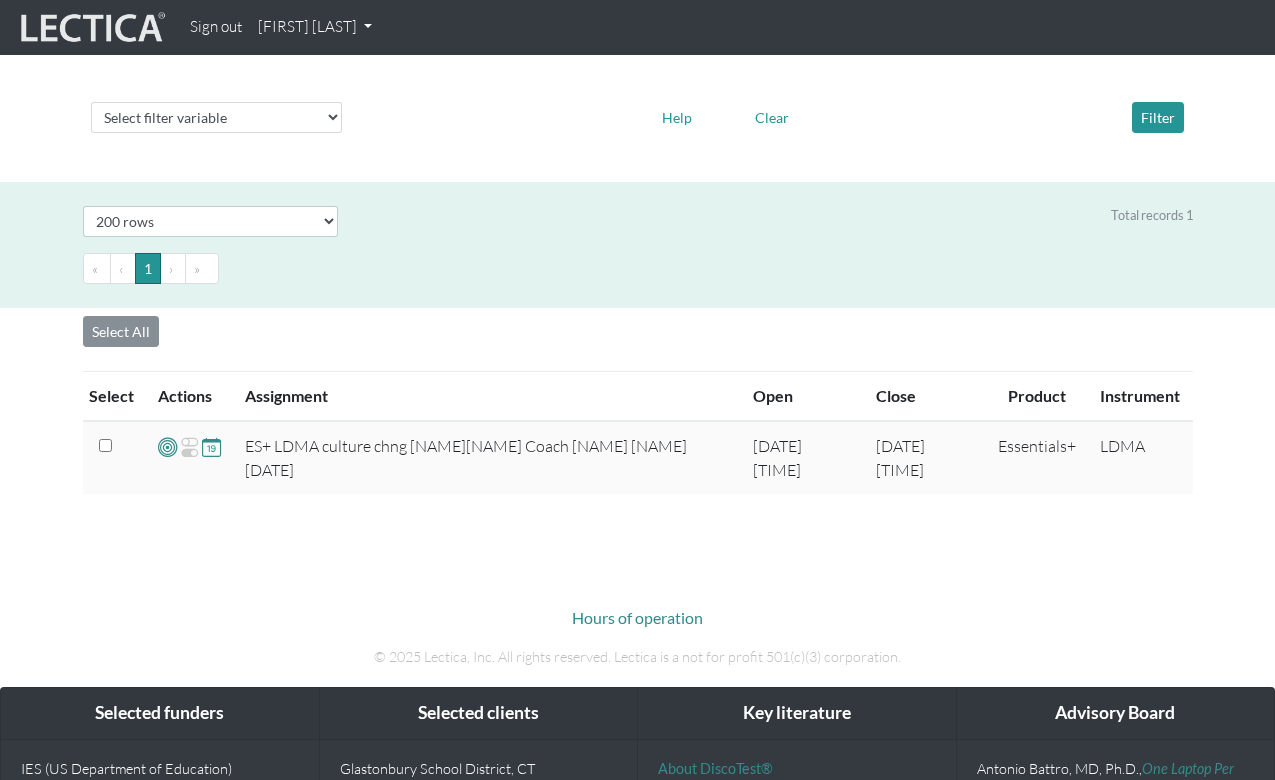 scroll, scrollTop: 234, scrollLeft: 0, axis: vertical 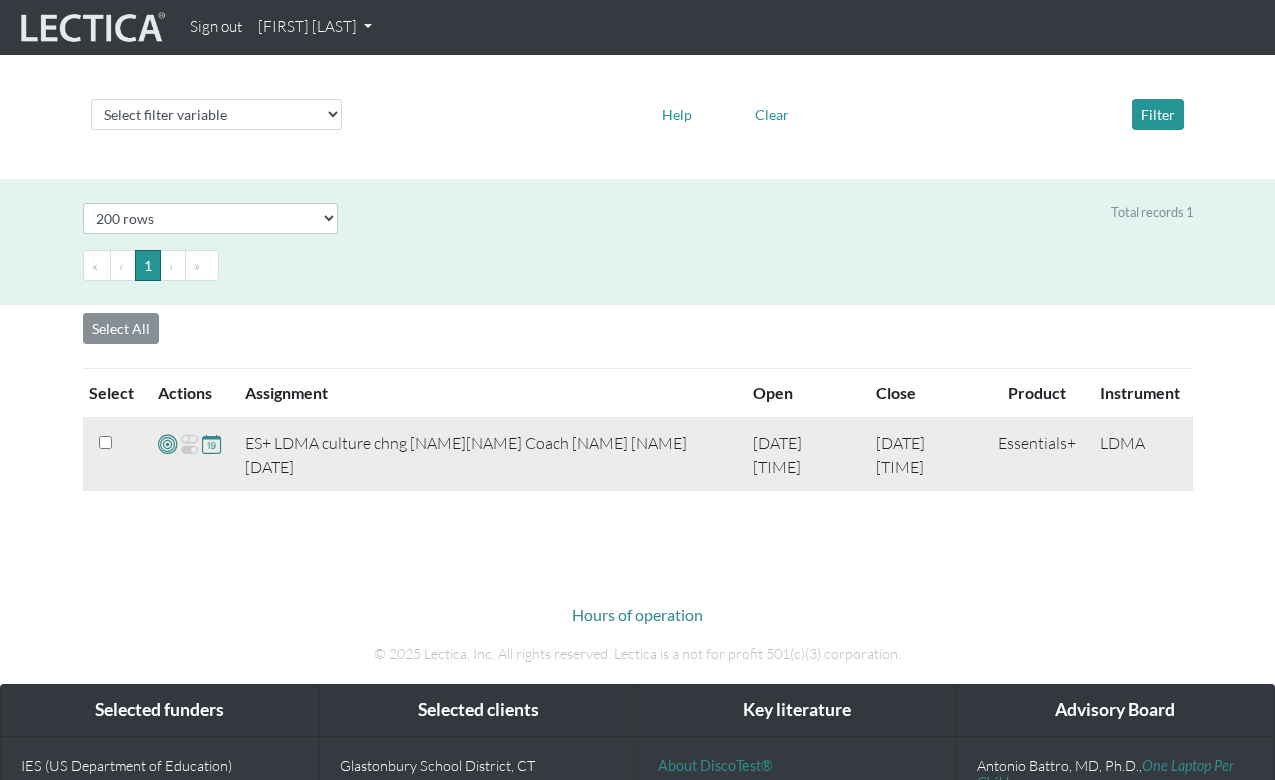 click at bounding box center [167, 444] 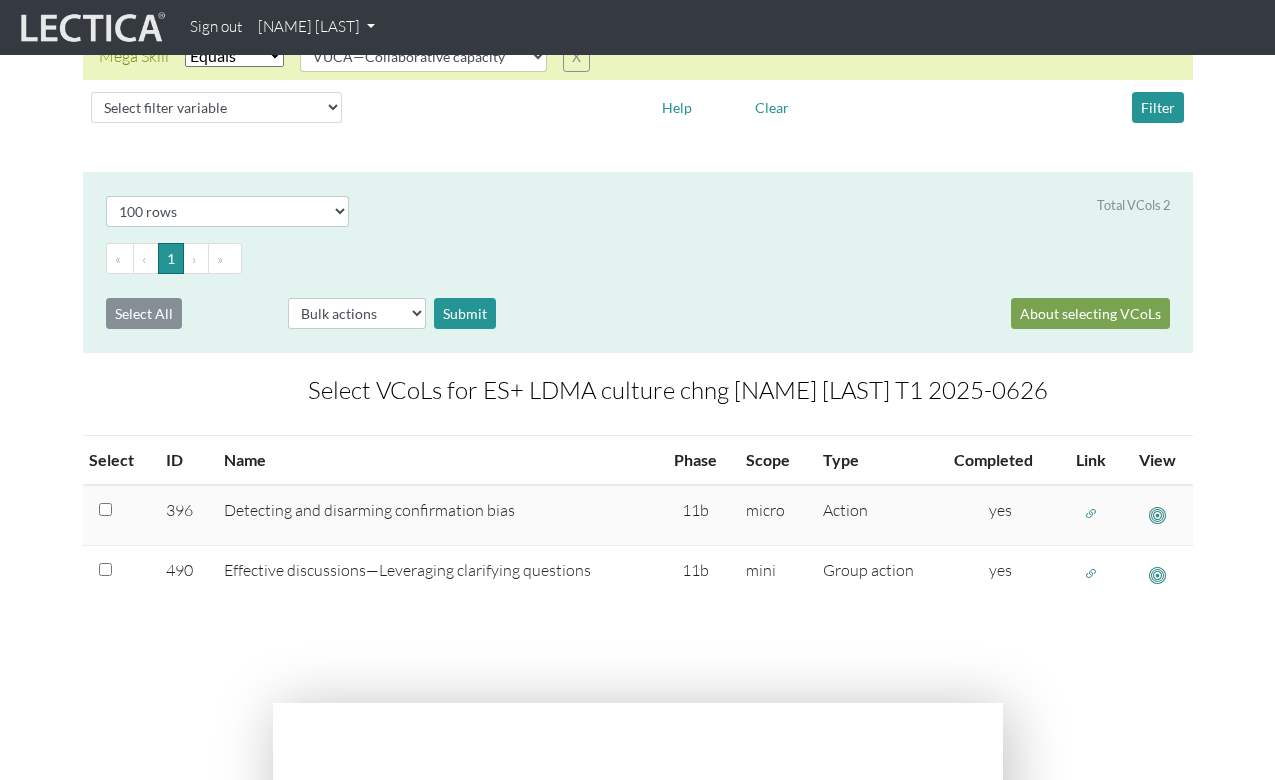 scroll, scrollTop: 213, scrollLeft: 0, axis: vertical 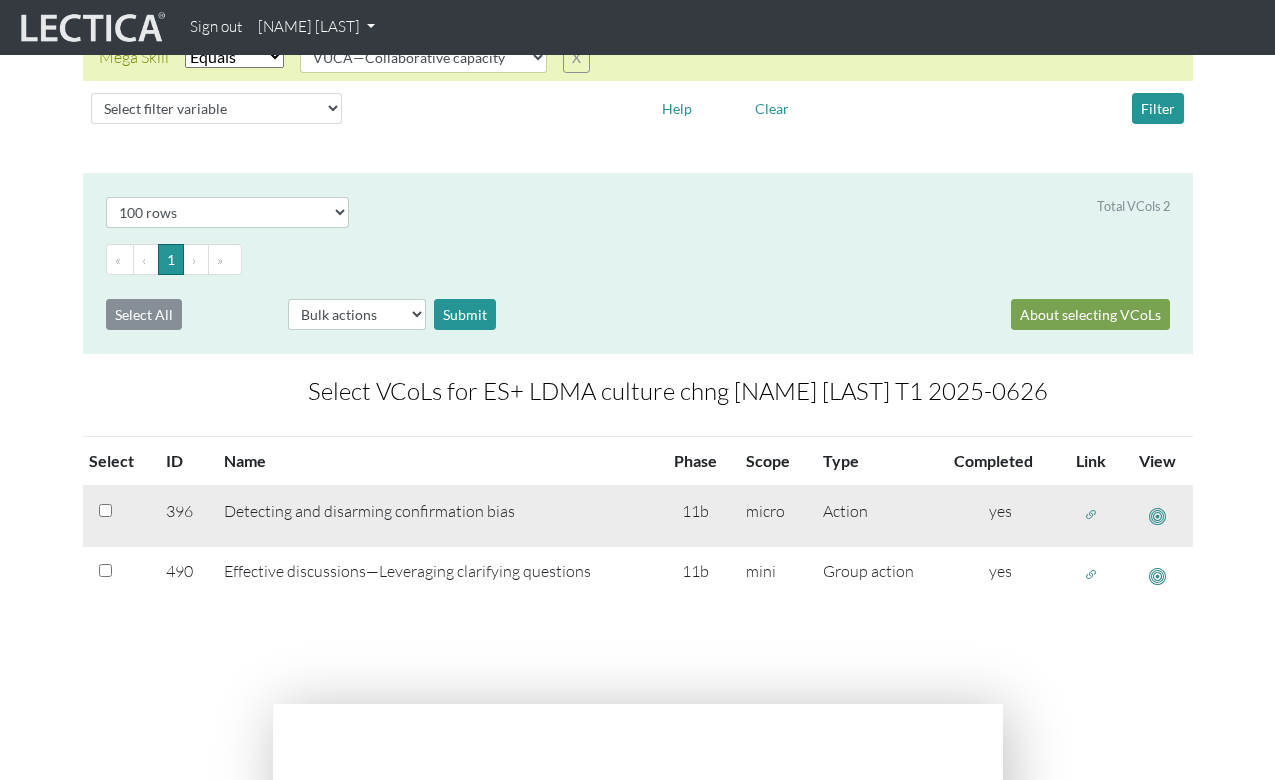 click at bounding box center [105, 510] 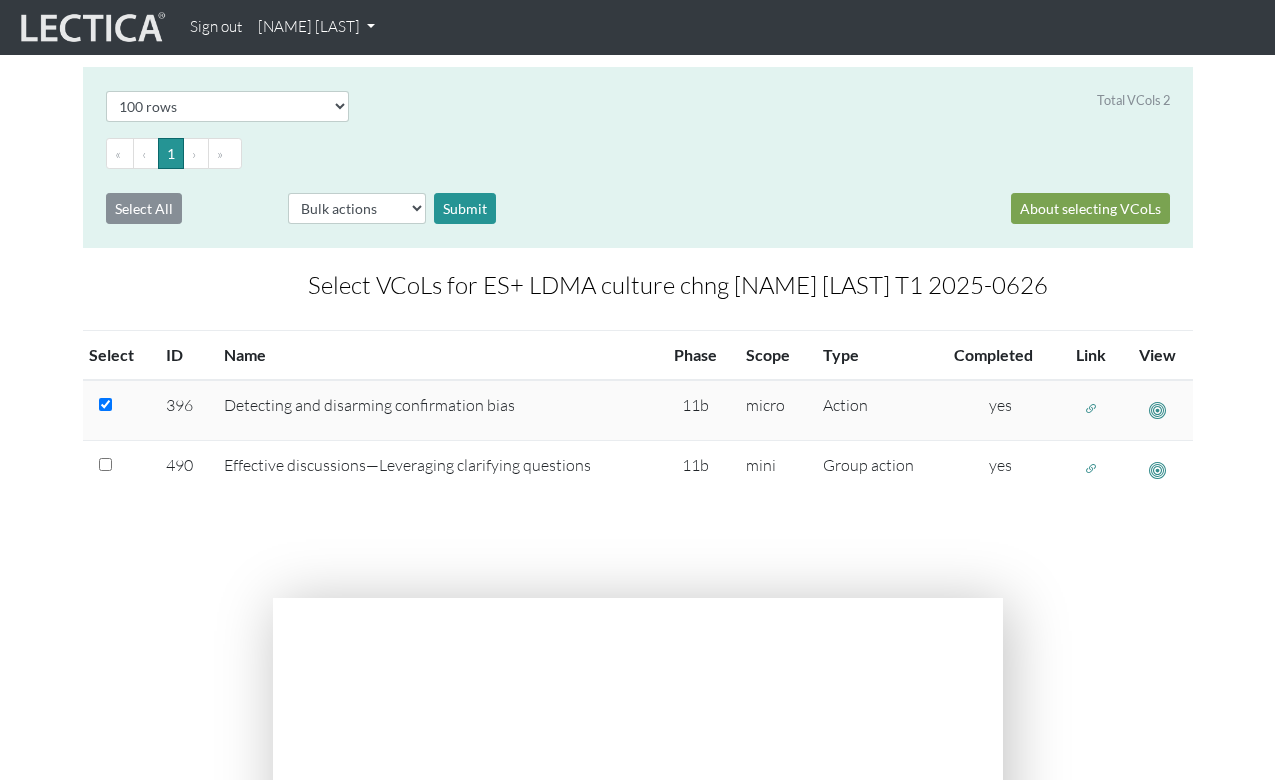 scroll, scrollTop: 310, scrollLeft: 0, axis: vertical 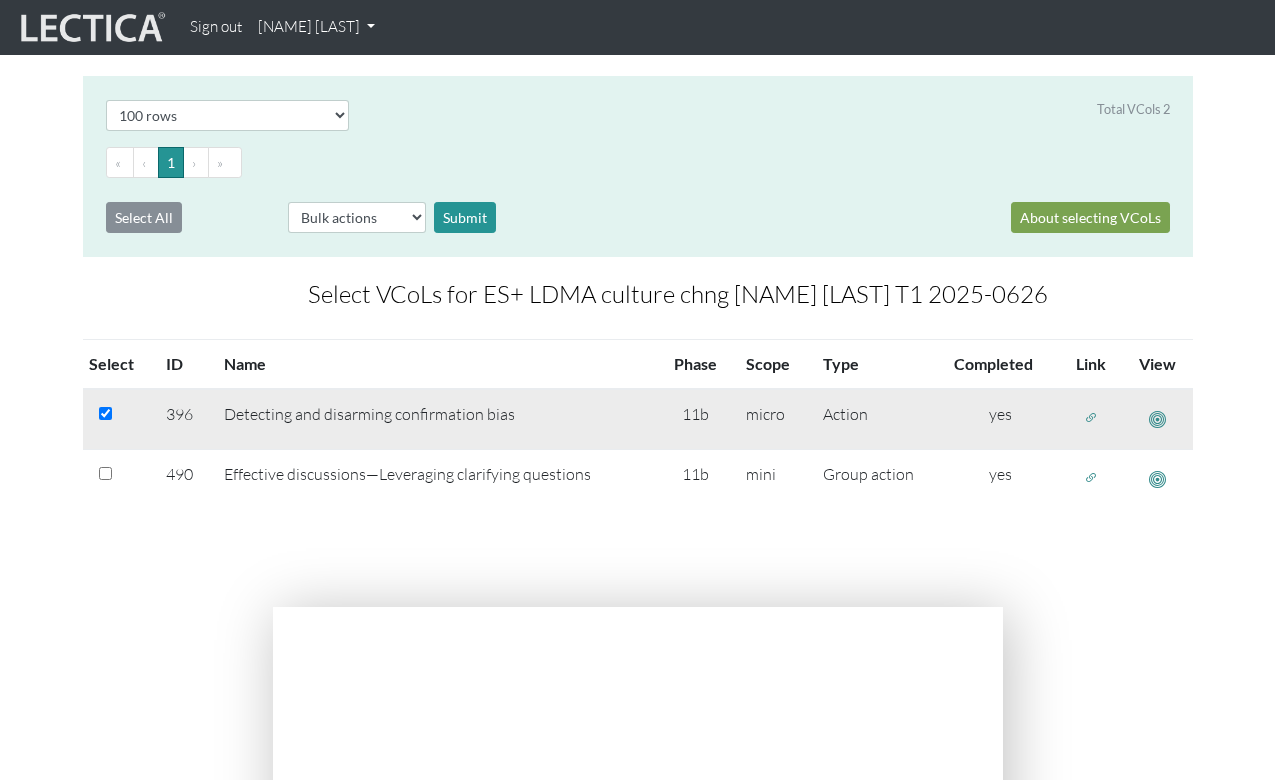 click at bounding box center [1157, 419] 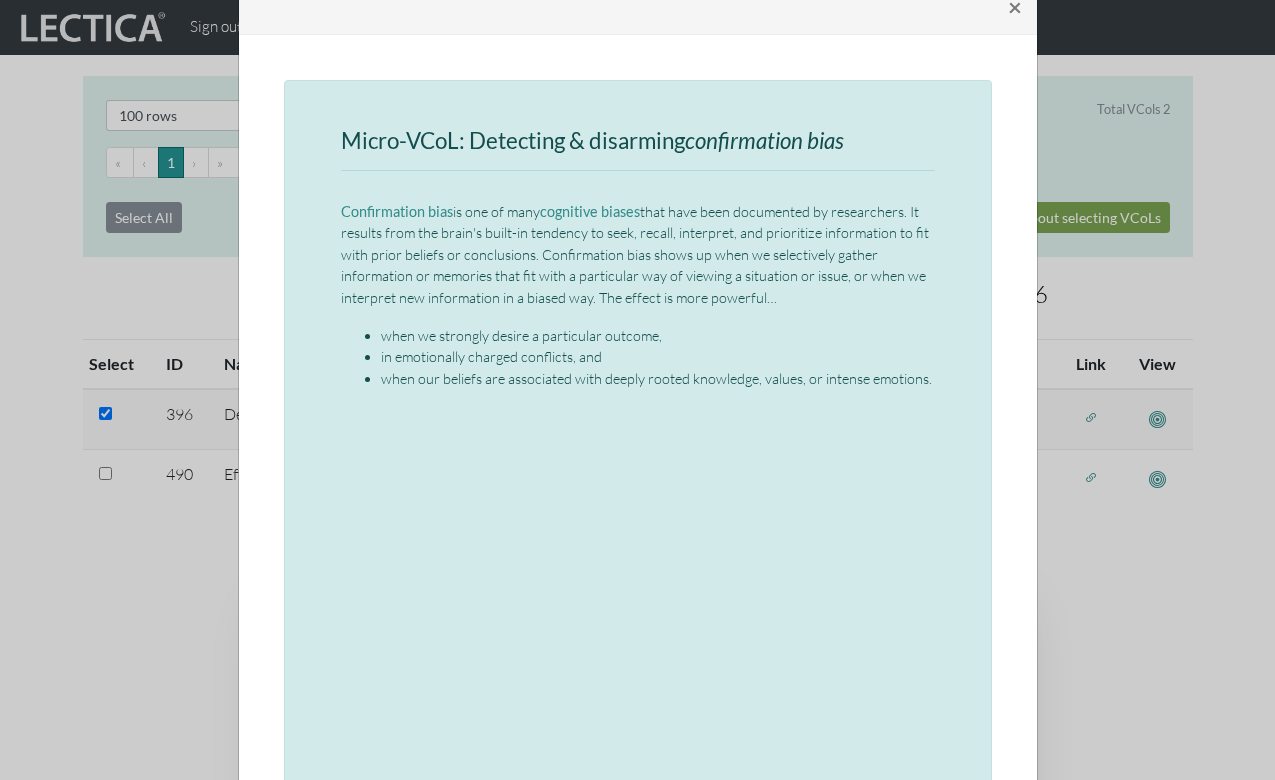 scroll, scrollTop: 0, scrollLeft: 0, axis: both 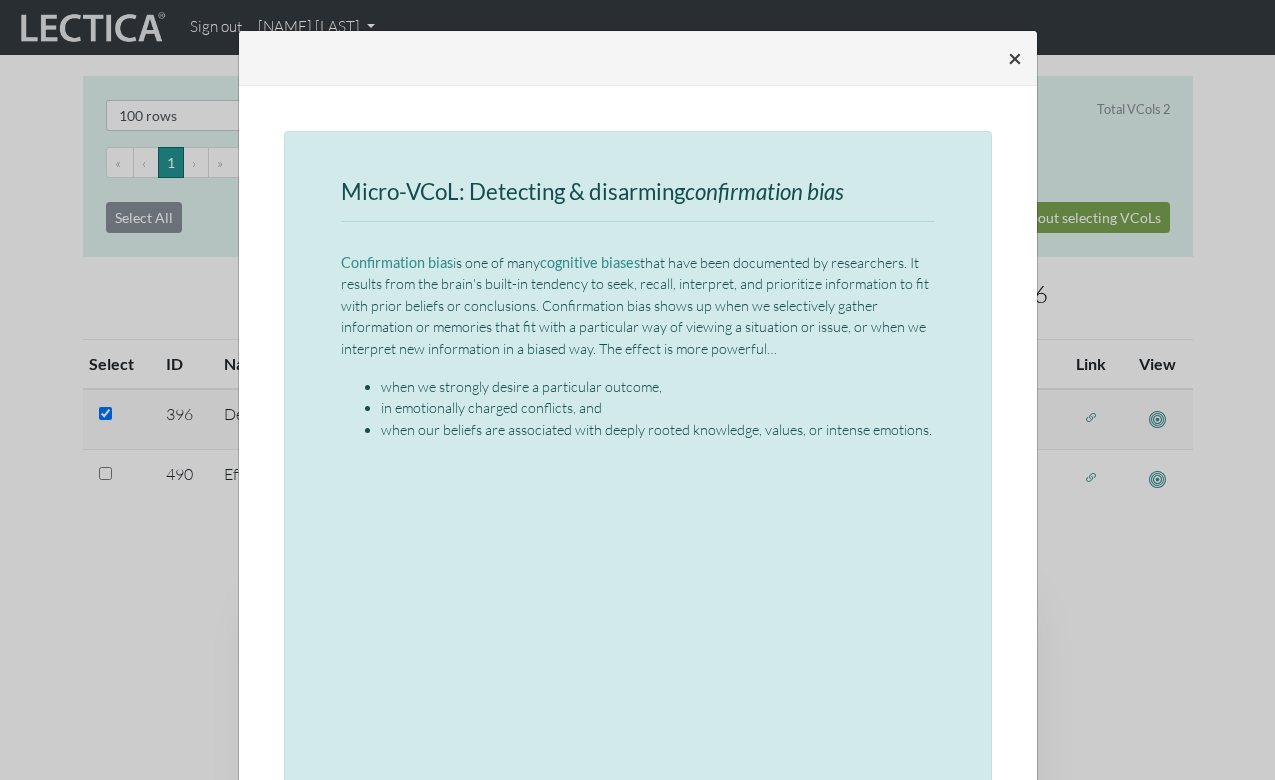 click on "×" at bounding box center [1015, 57] 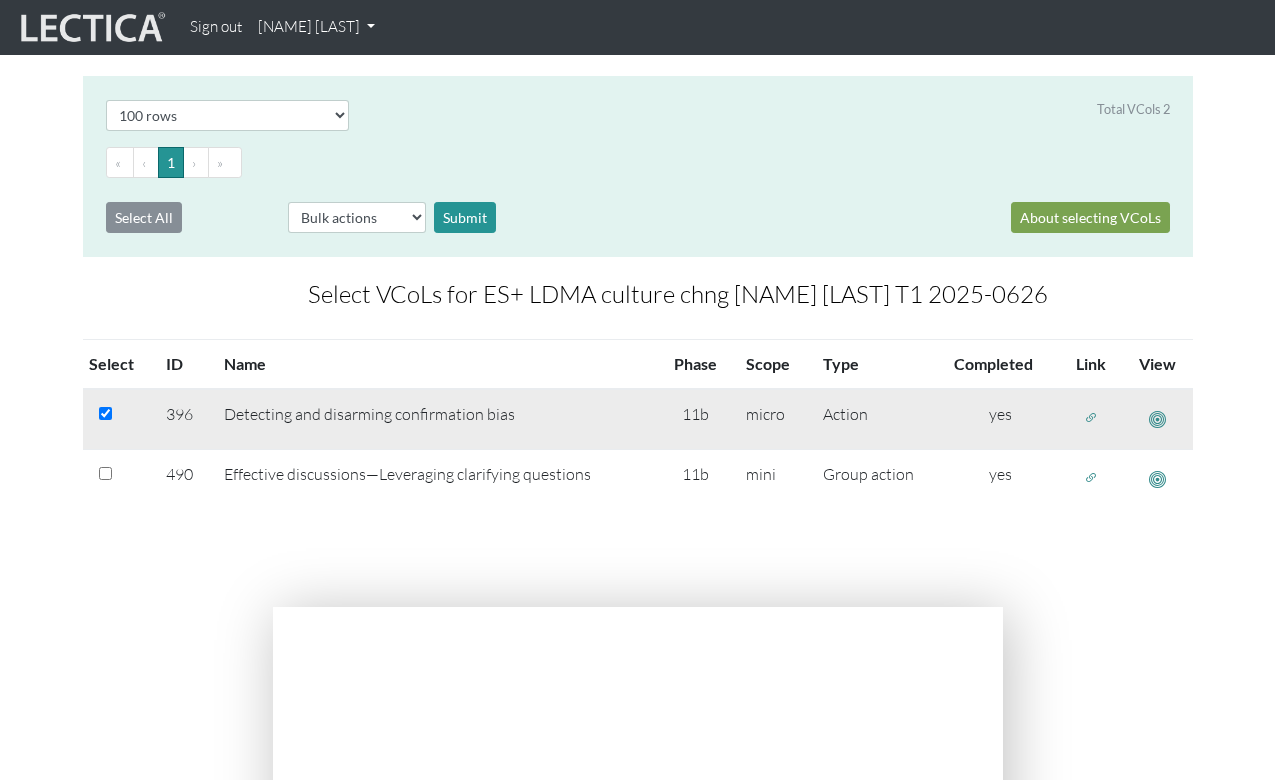 click at bounding box center [1091, 417] 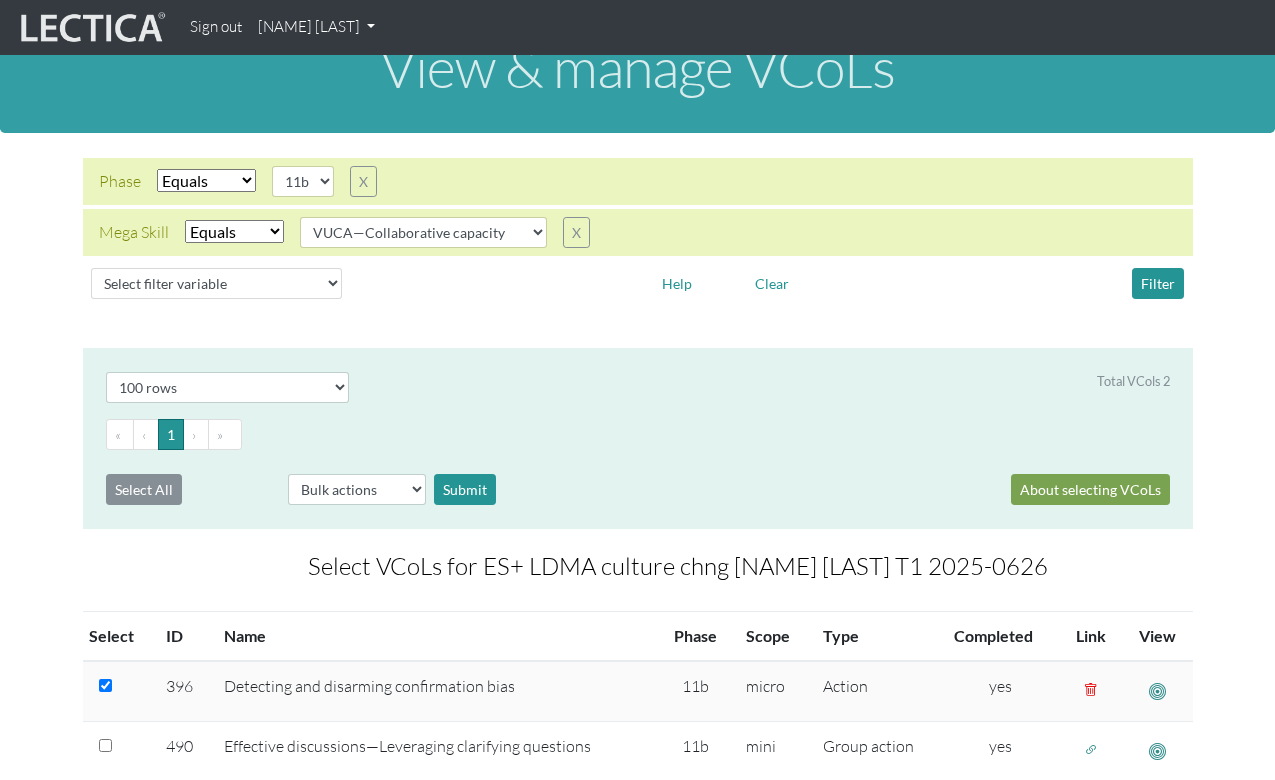 scroll, scrollTop: 36, scrollLeft: 0, axis: vertical 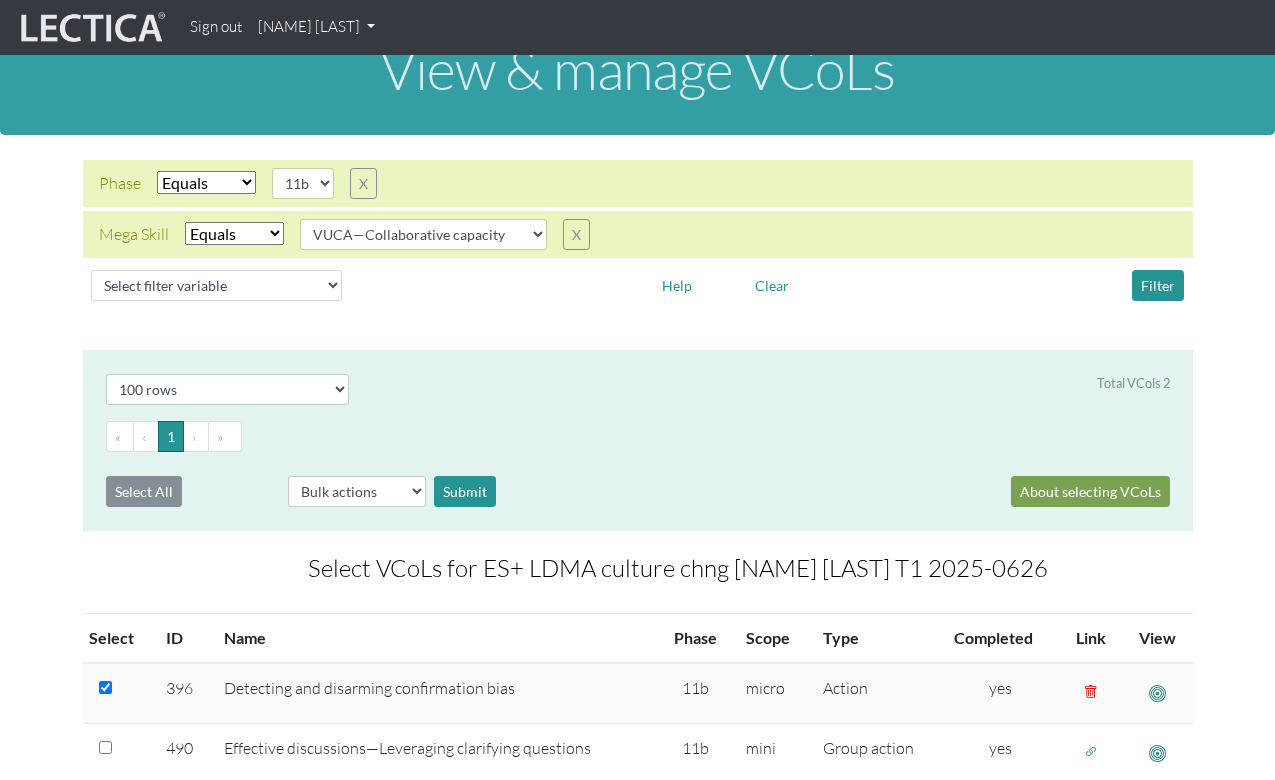 click on "[FIRST] [LAST]" at bounding box center [316, 27] 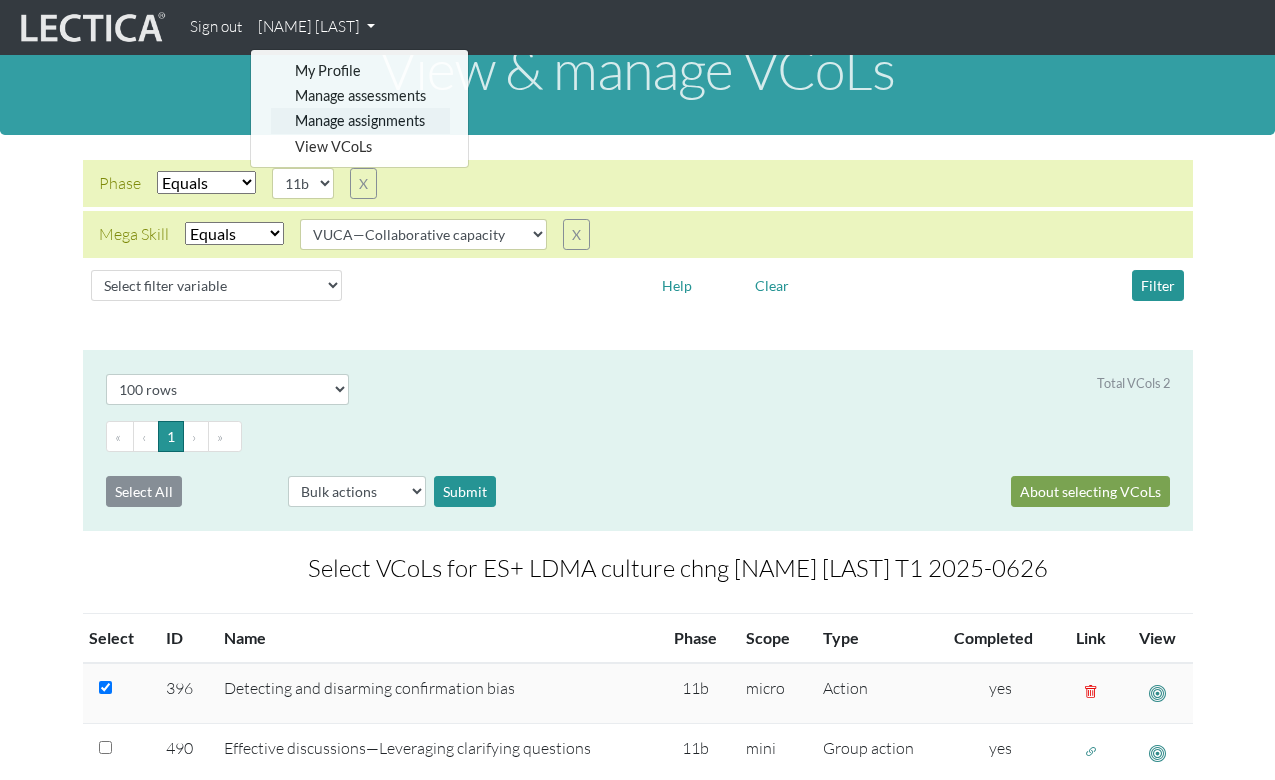 click on "Manage assignments" at bounding box center [360, 120] 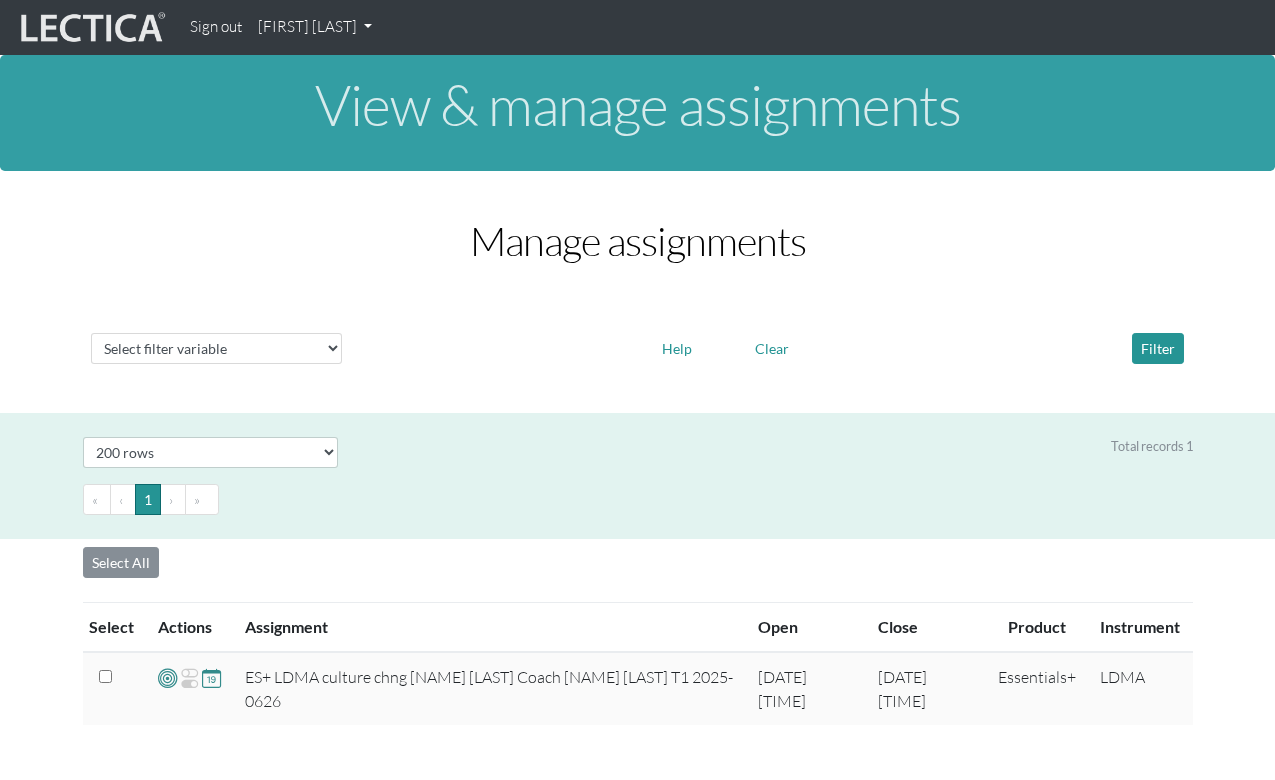 scroll, scrollTop: 0, scrollLeft: 0, axis: both 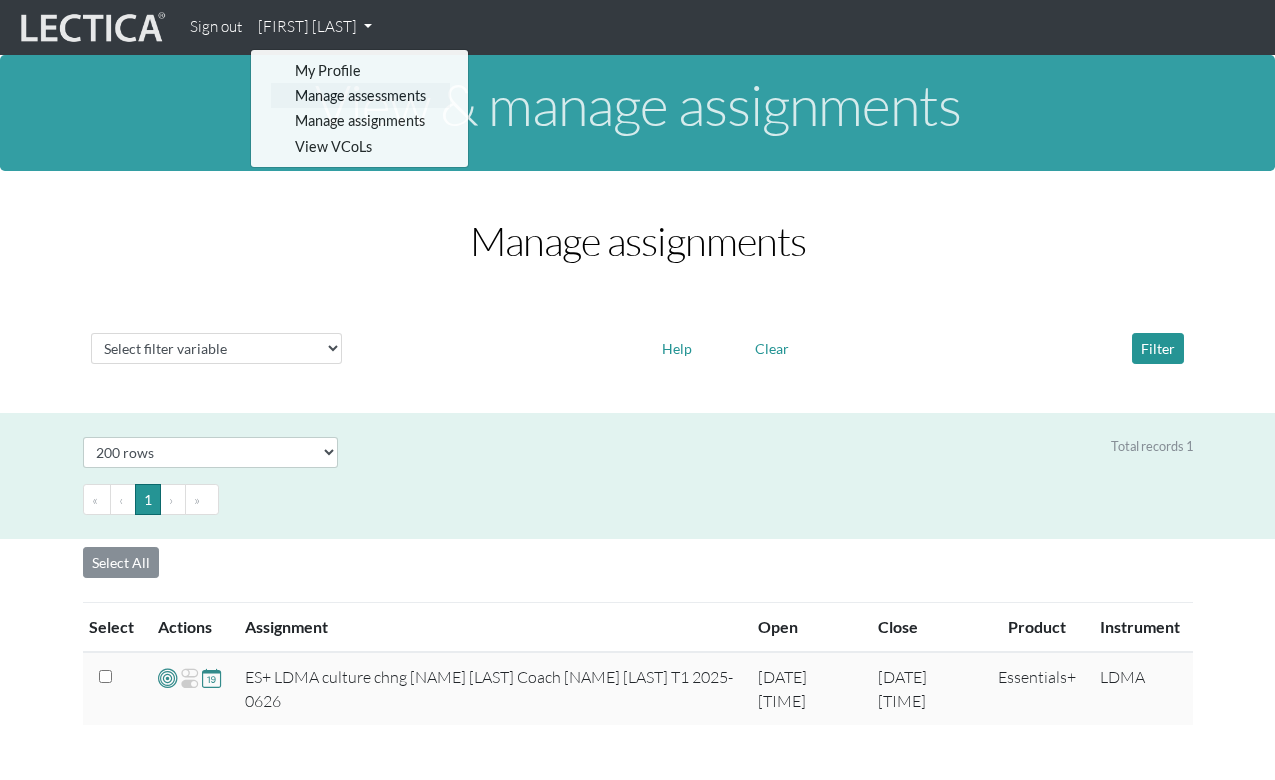 click on "Manage assessments" at bounding box center (360, 95) 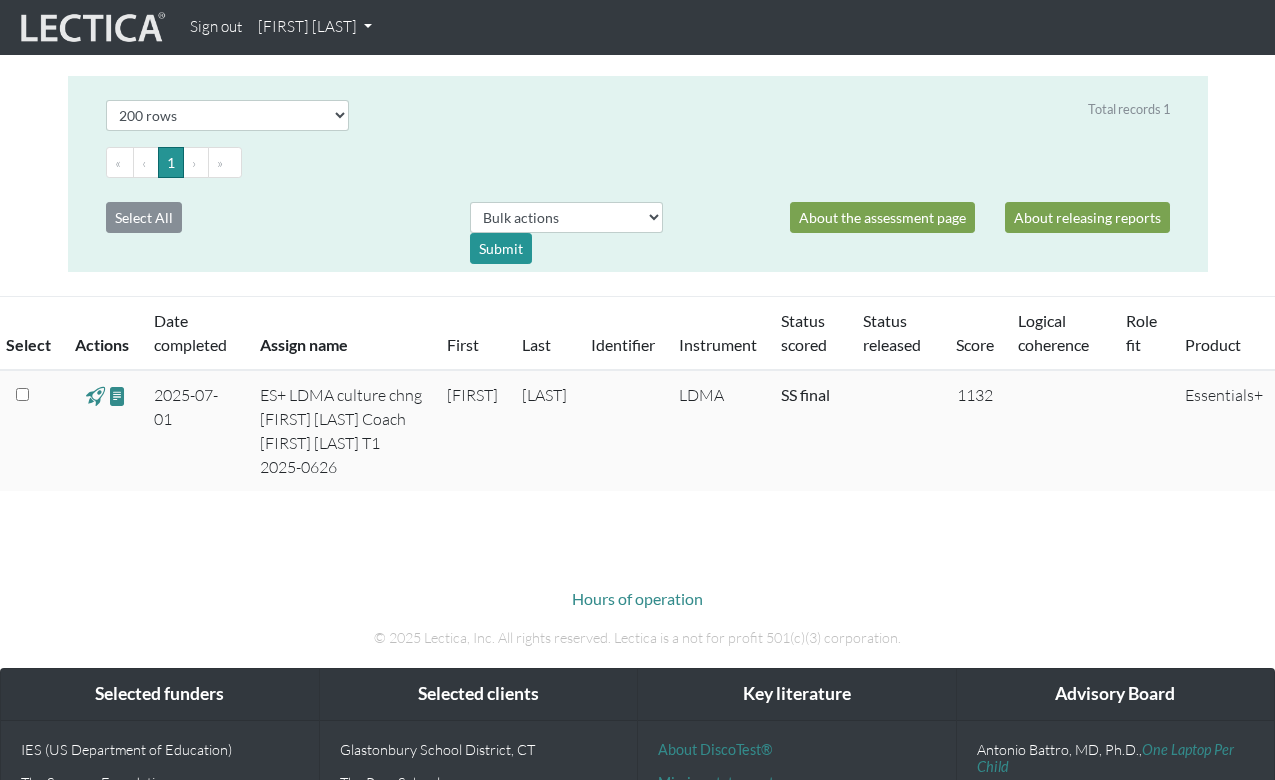scroll, scrollTop: 217, scrollLeft: 0, axis: vertical 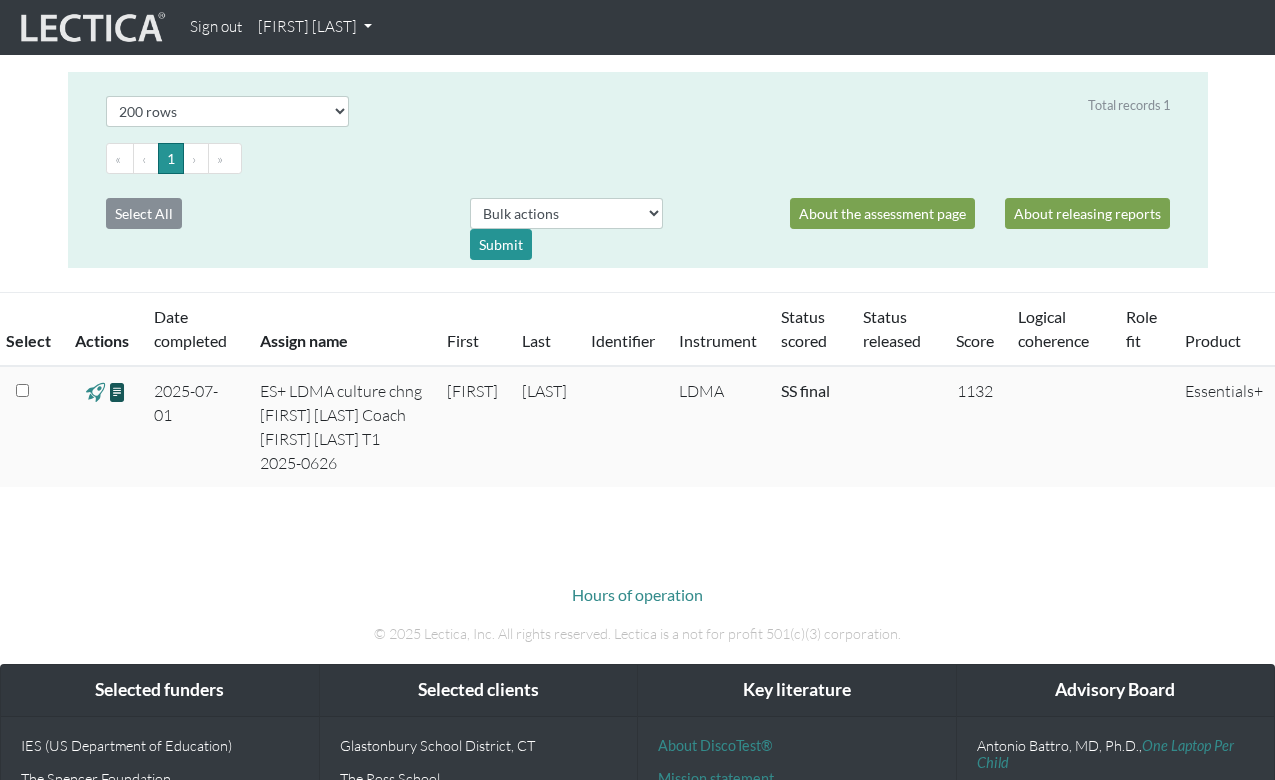 click at bounding box center [117, 392] 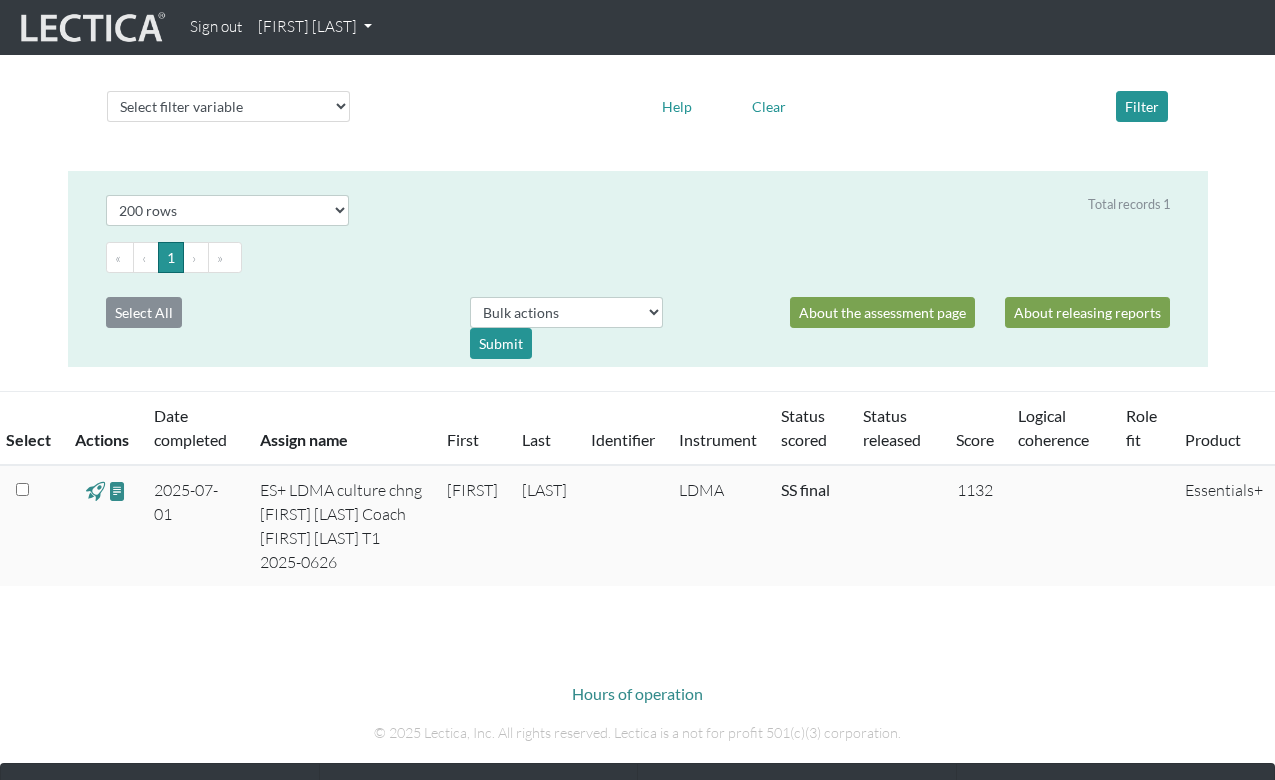 scroll, scrollTop: 121, scrollLeft: 0, axis: vertical 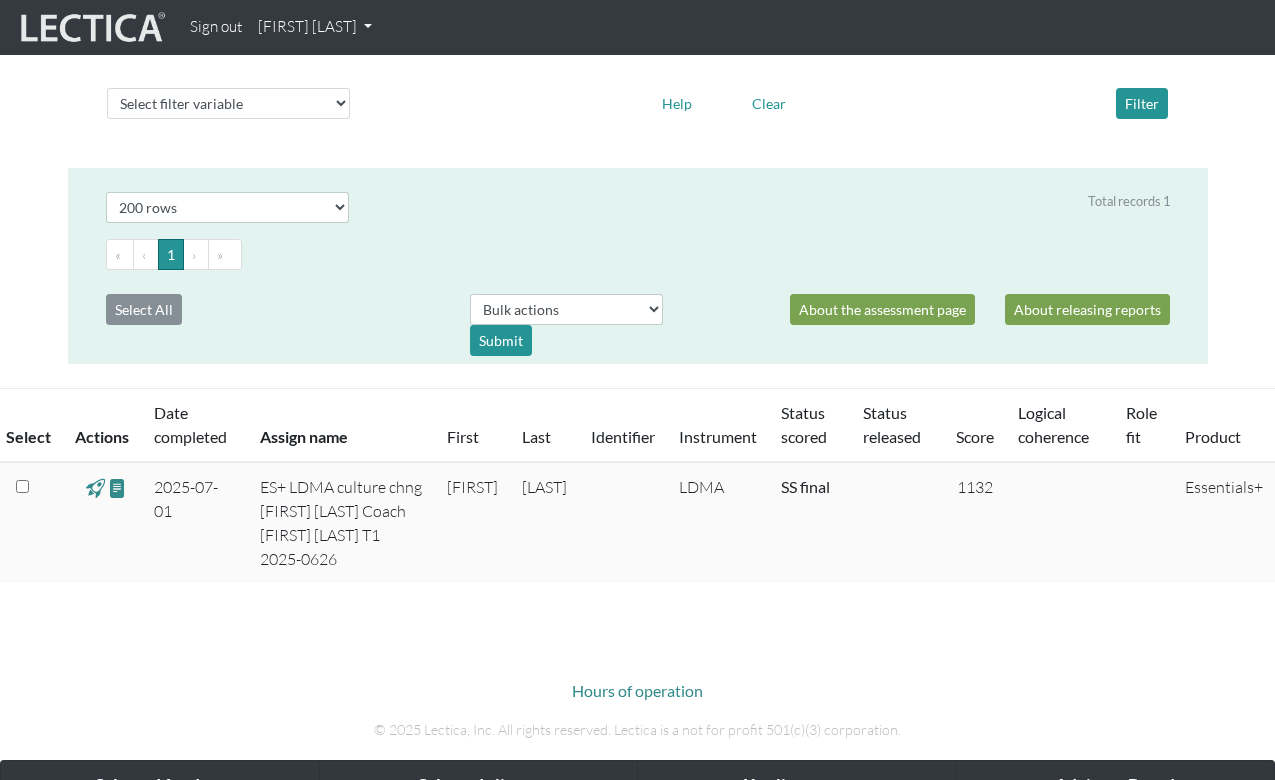 click at bounding box center [95, 488] 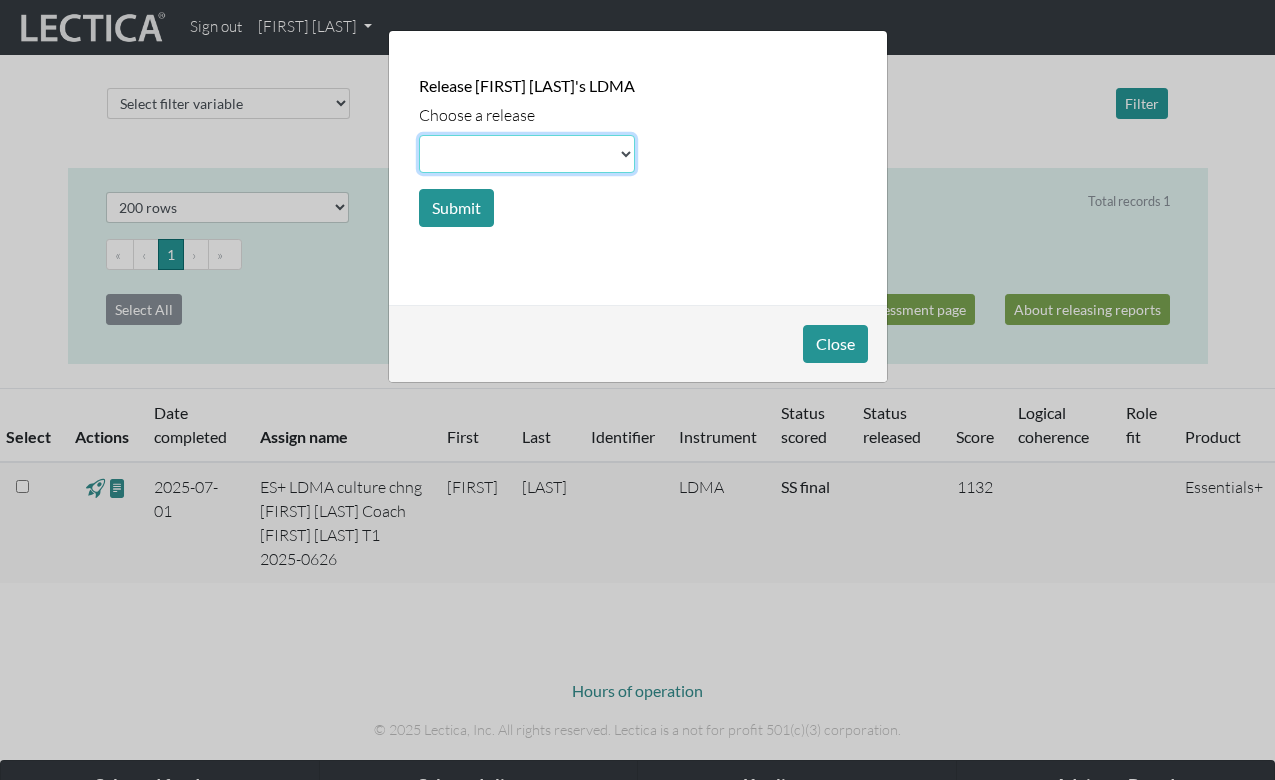 click at bounding box center (527, 154) 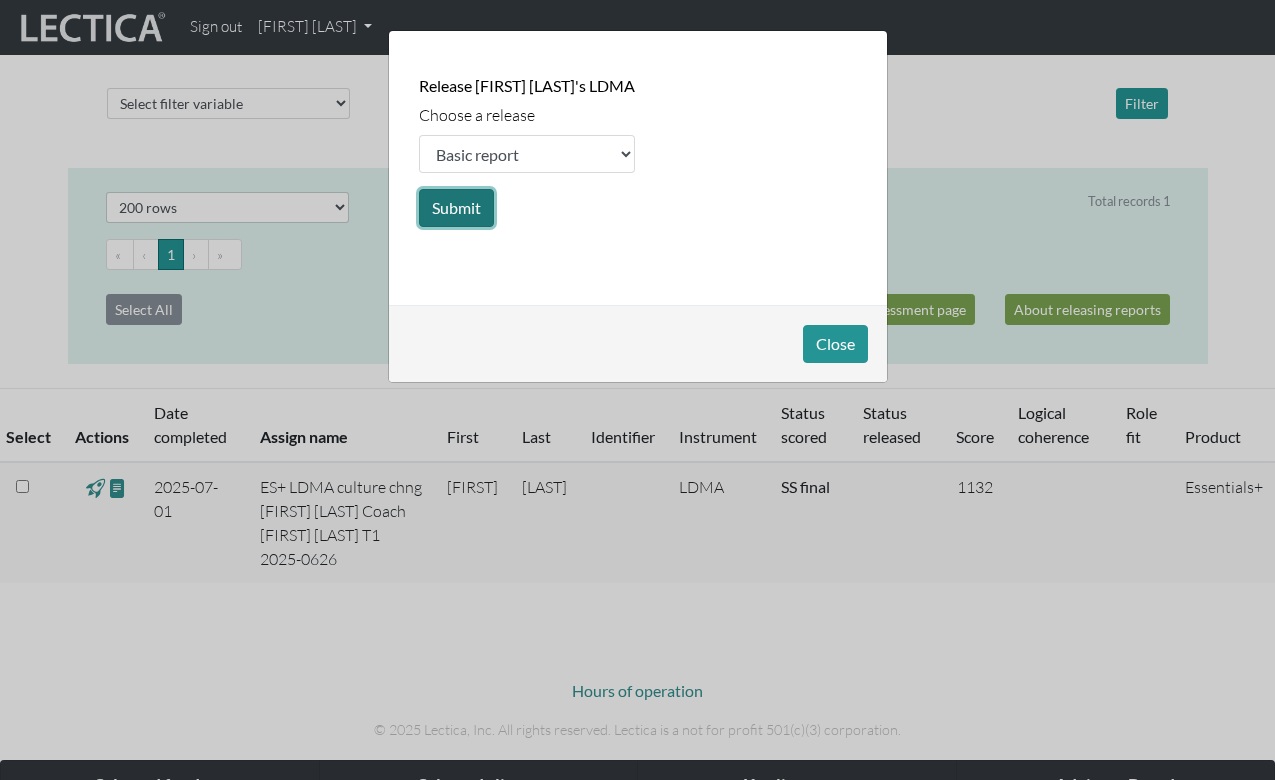 click on "Submit" at bounding box center (456, 208) 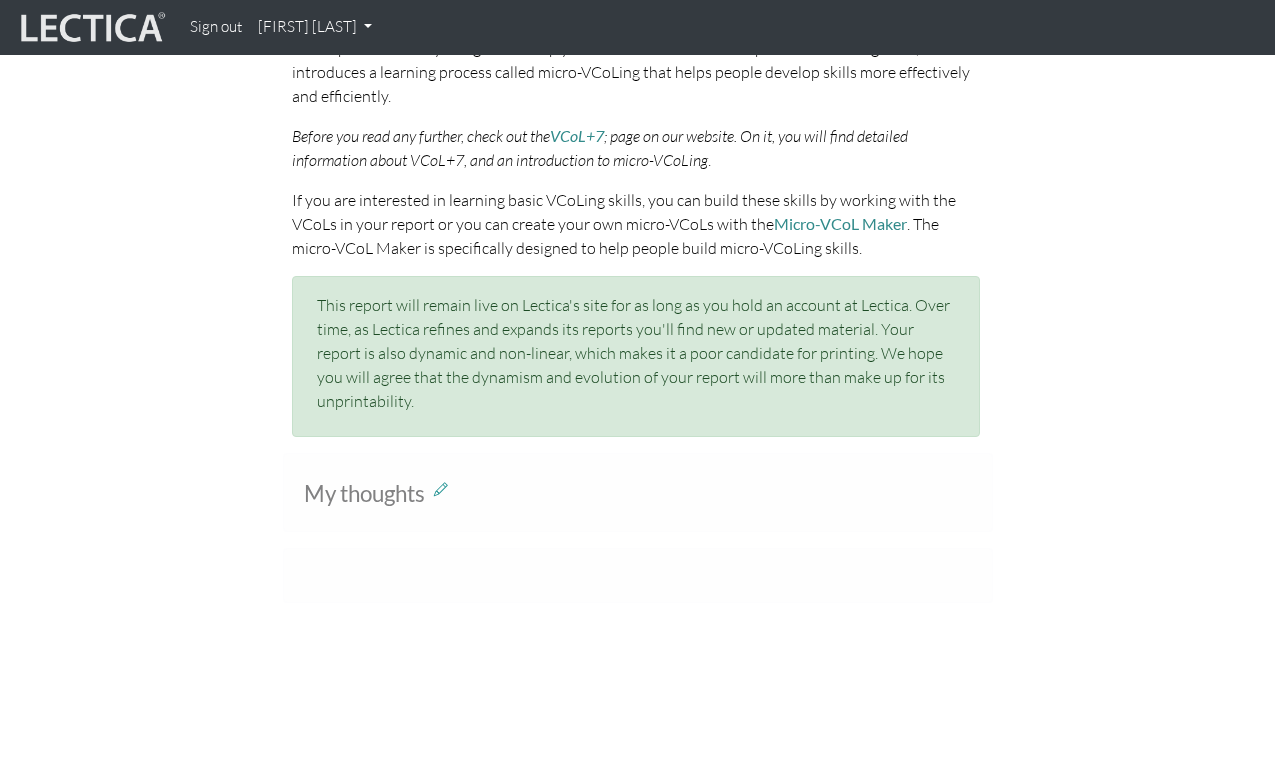 scroll, scrollTop: 1281, scrollLeft: 0, axis: vertical 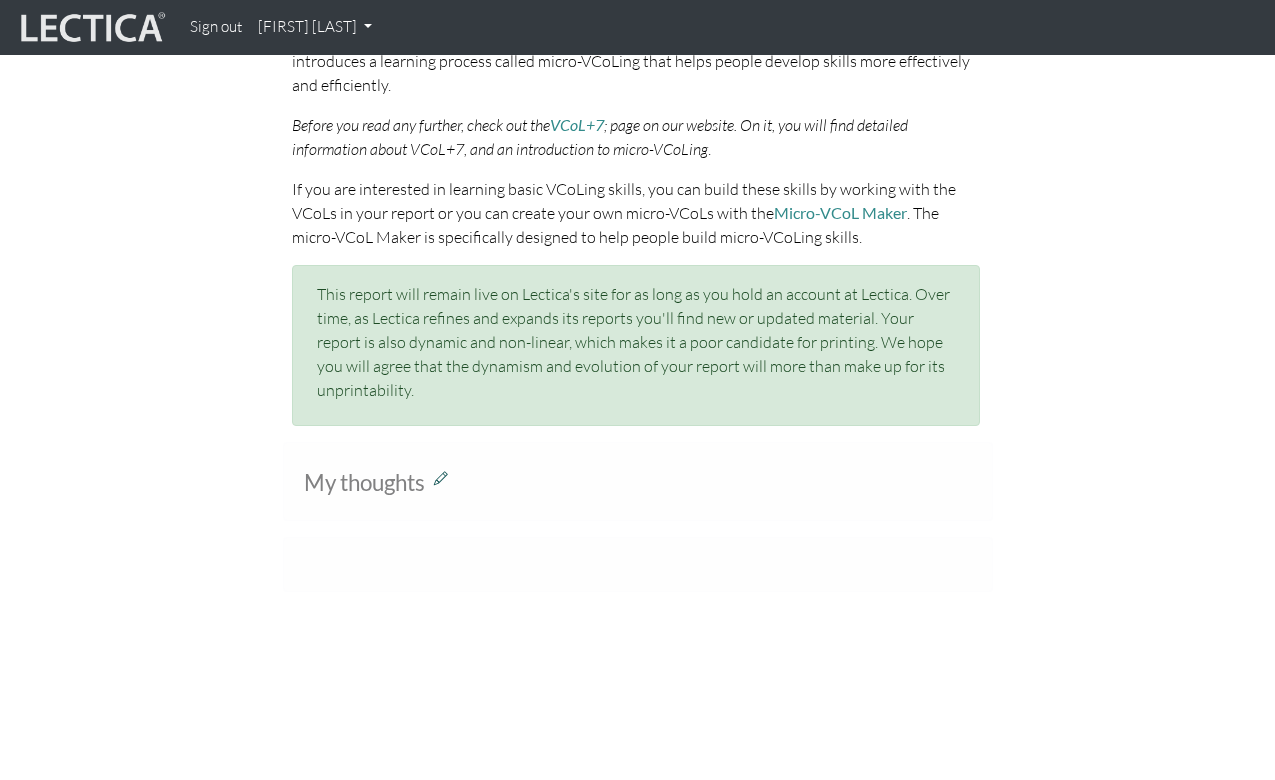 click at bounding box center [441, 477] 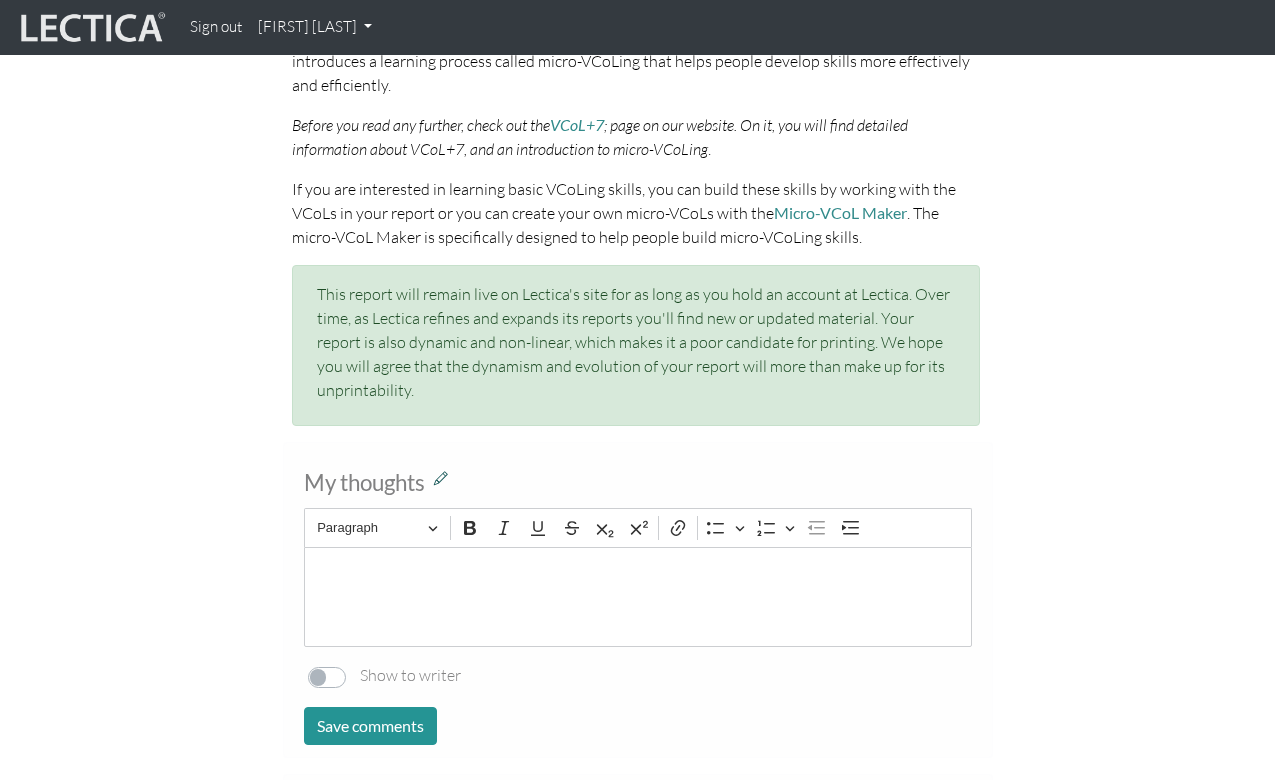 click at bounding box center [441, 477] 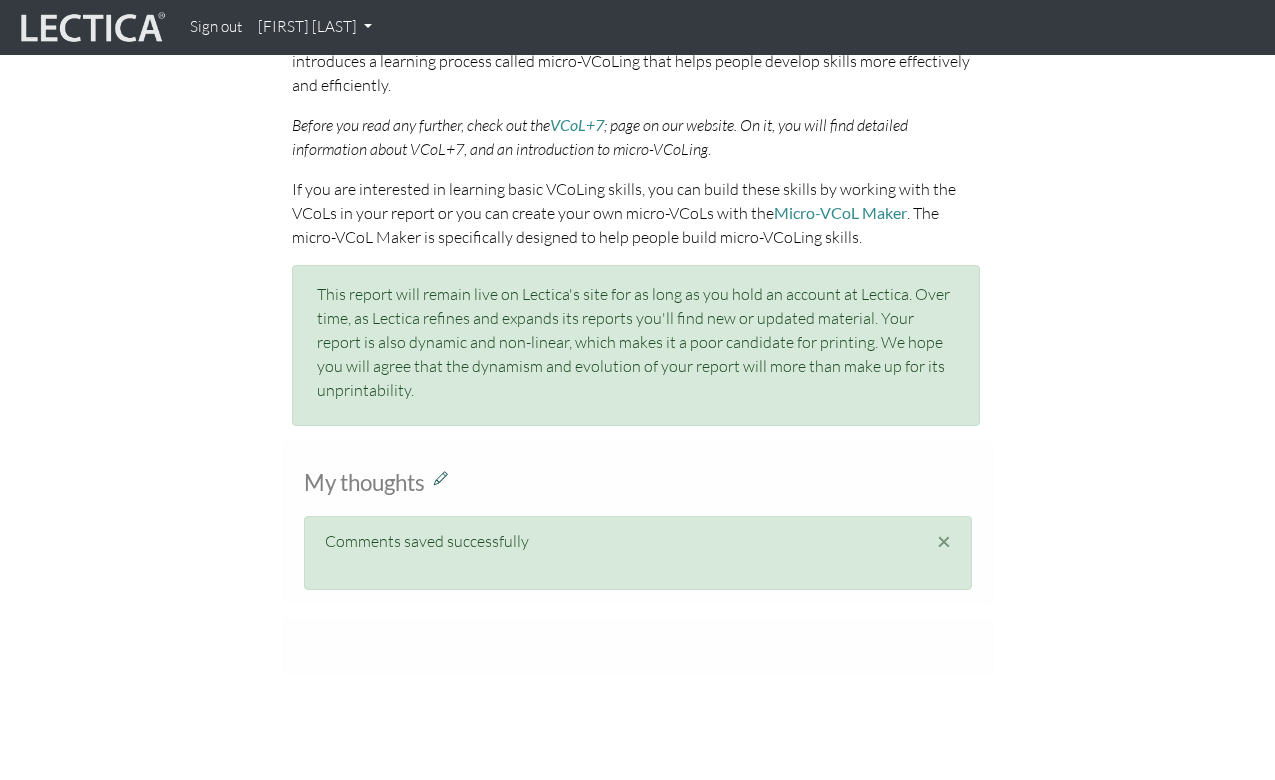 type 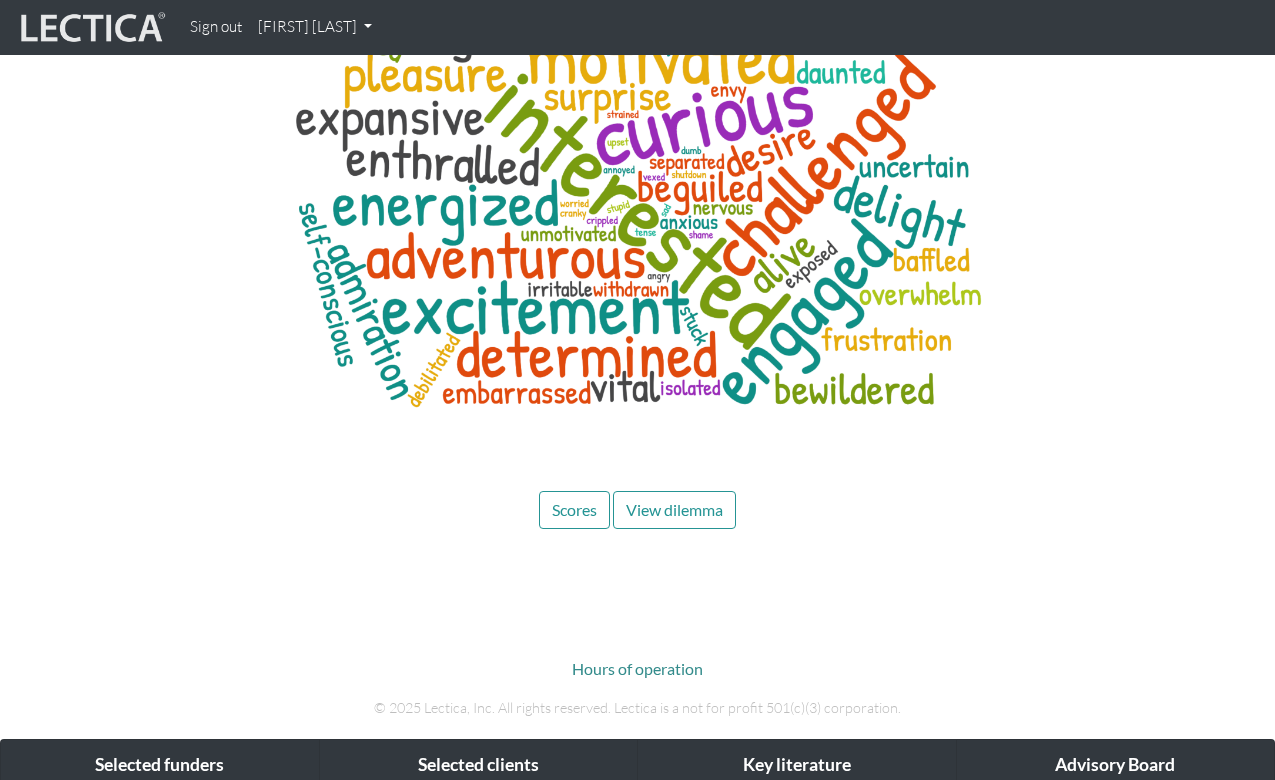 scroll, scrollTop: 9497, scrollLeft: 0, axis: vertical 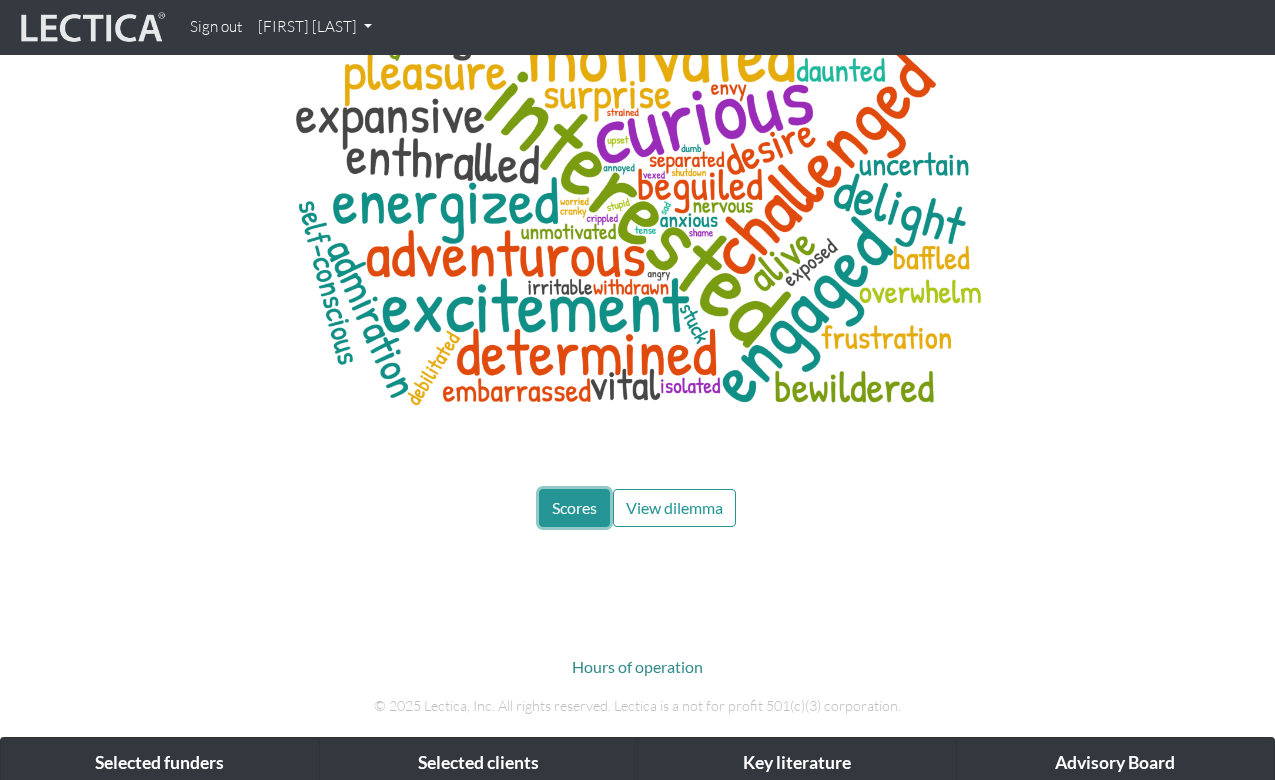 click on "Scores" at bounding box center [574, 507] 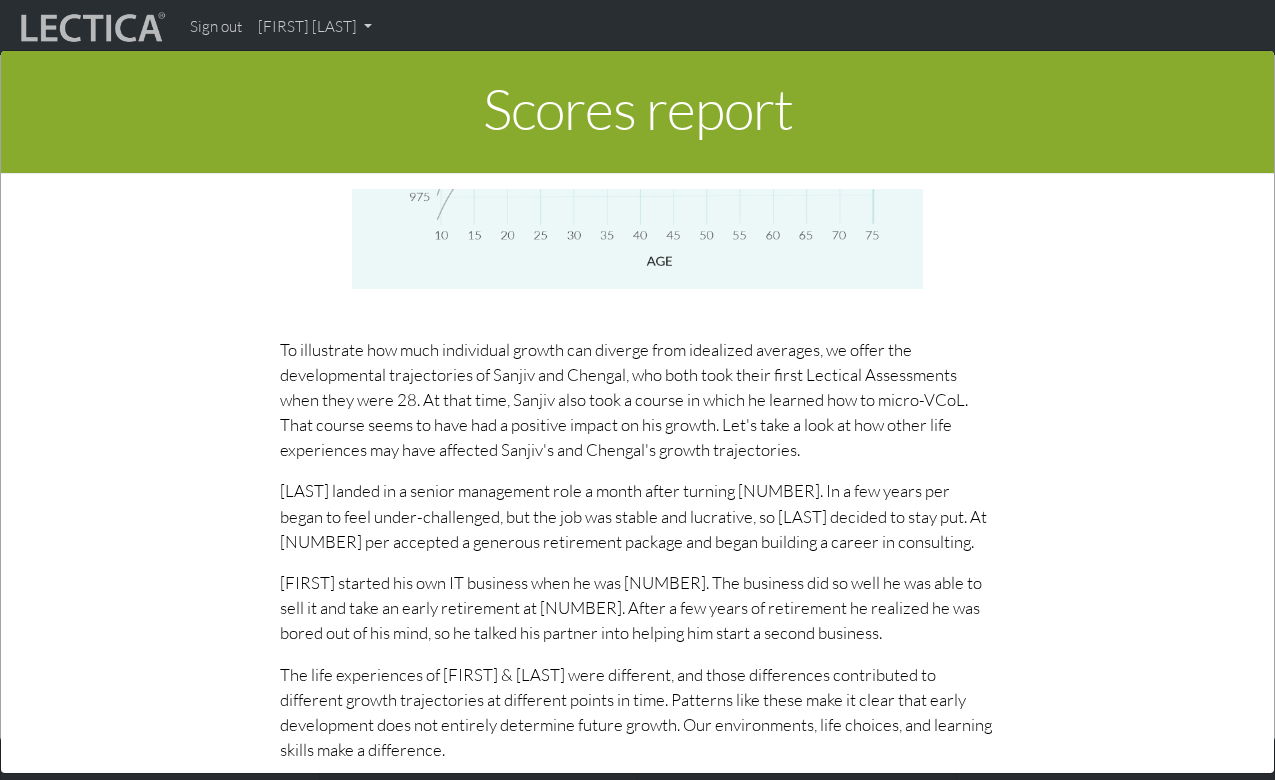 scroll, scrollTop: 8042, scrollLeft: 0, axis: vertical 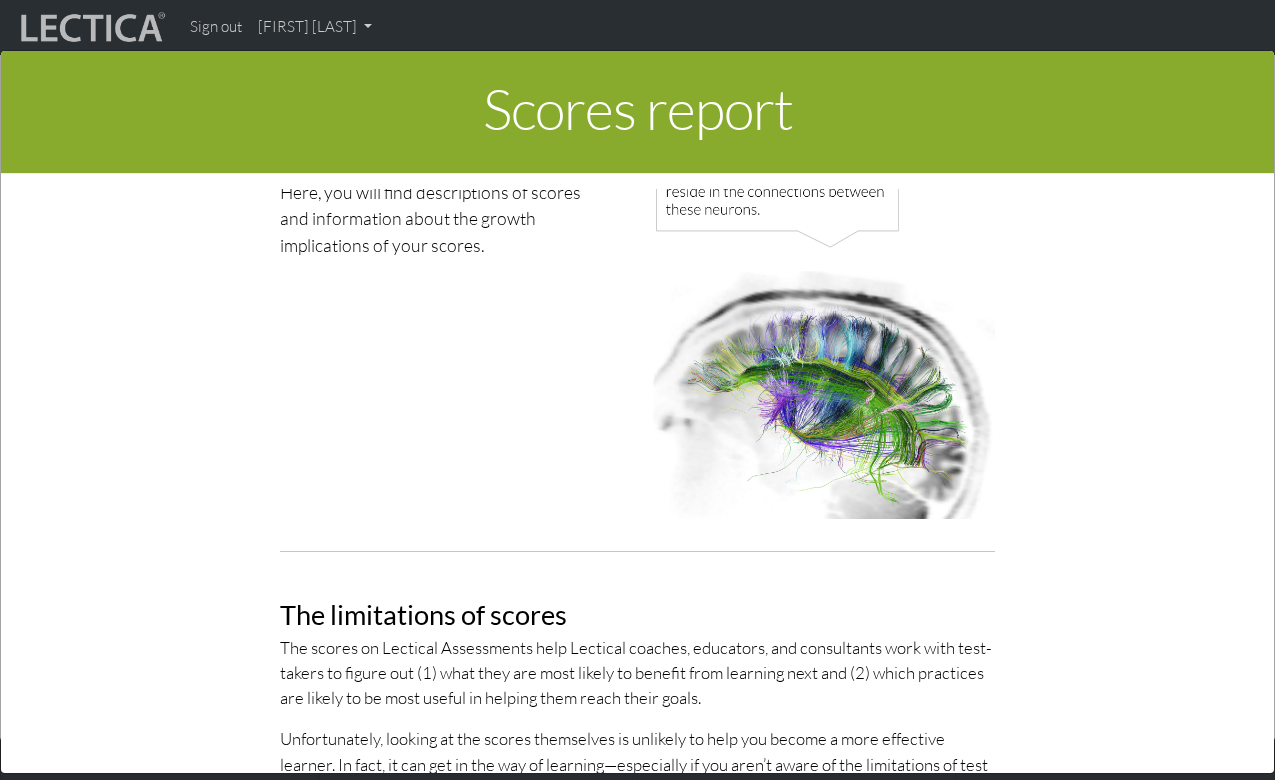 click on "Scores report" at bounding box center (637, 112) 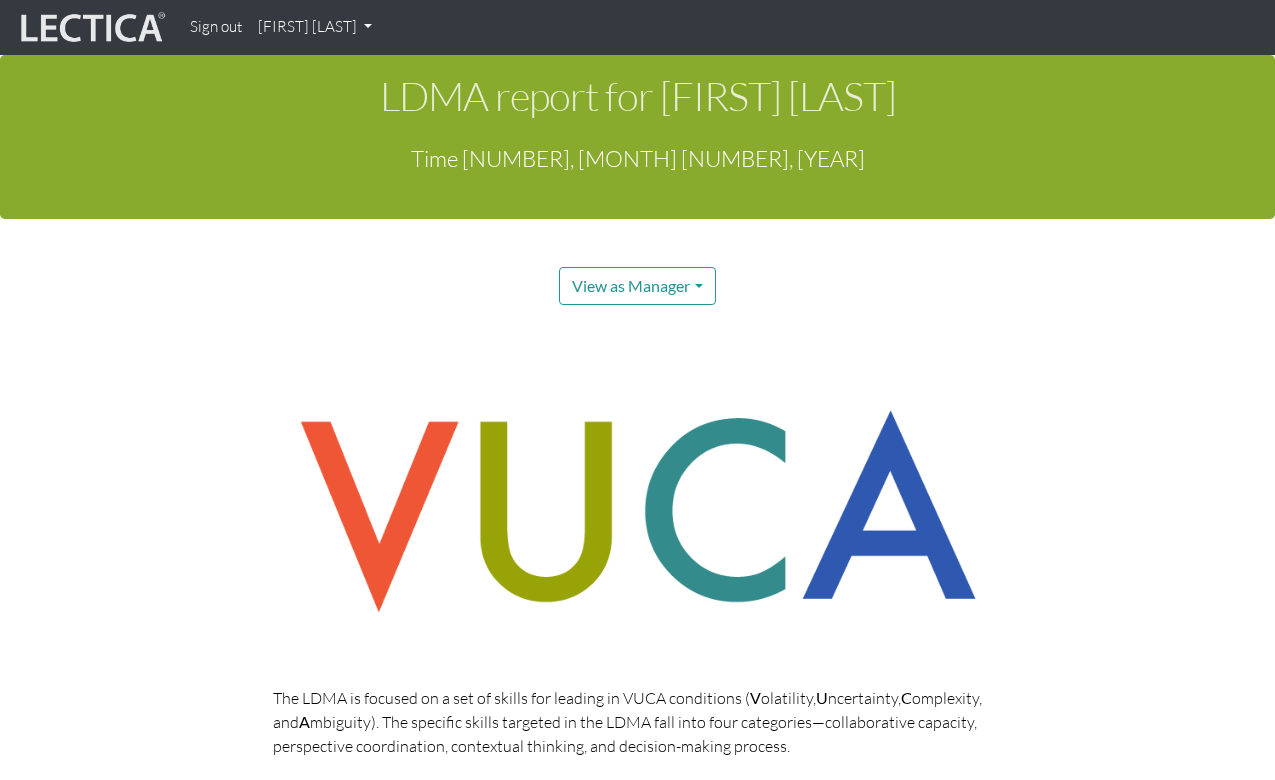 scroll, scrollTop: 30, scrollLeft: 0, axis: vertical 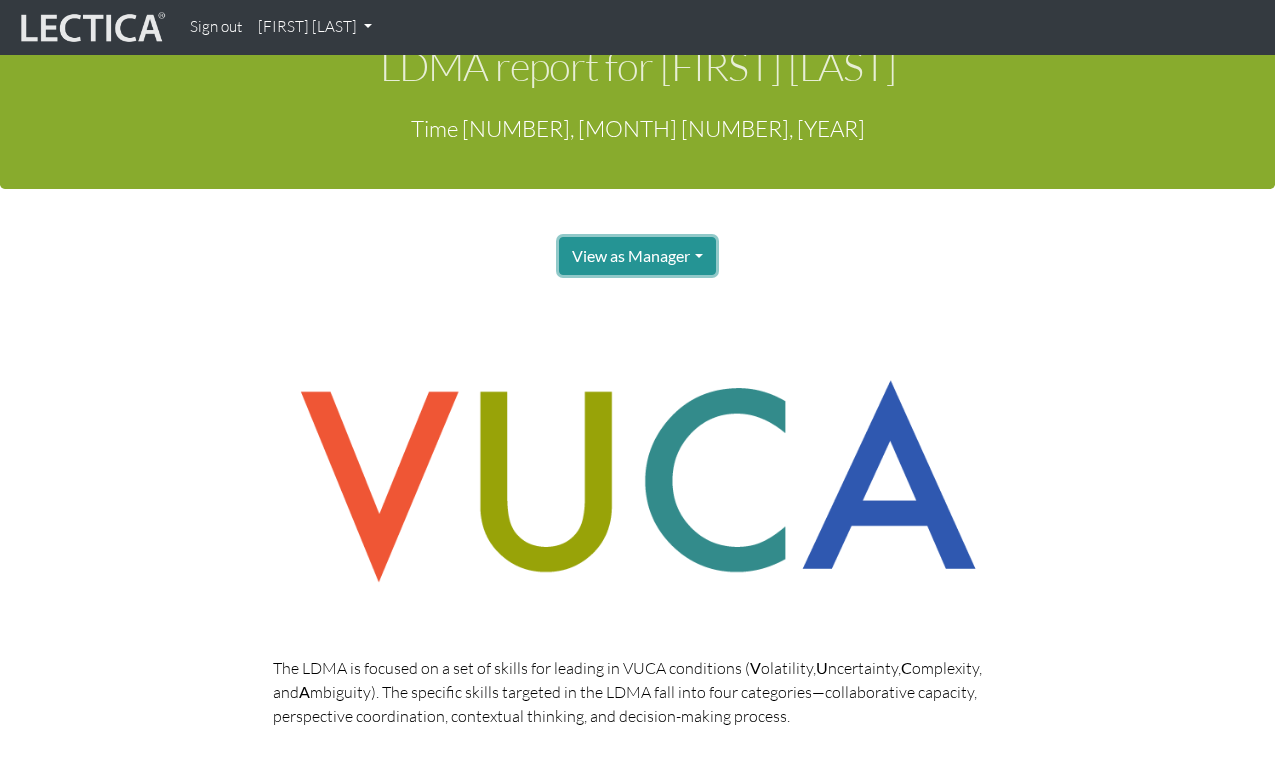 click on "View as Manager" at bounding box center [637, 256] 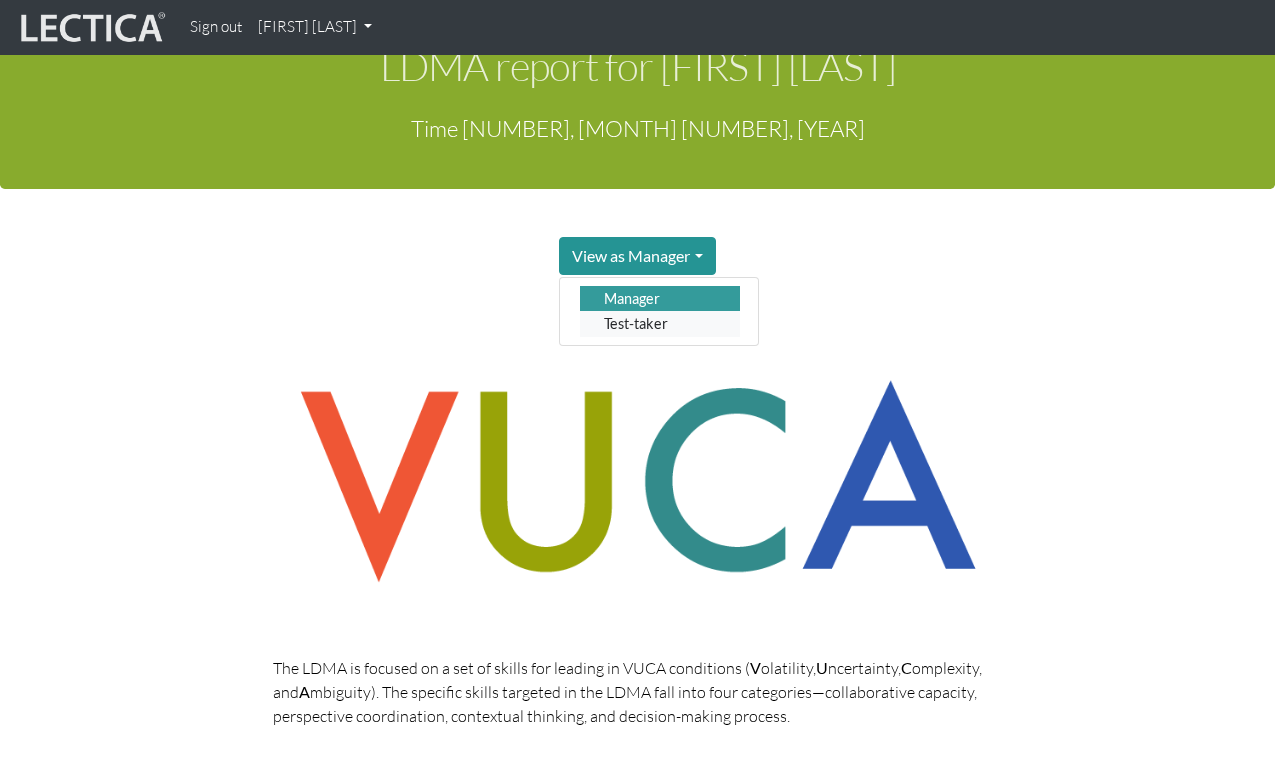 click on "Test-taker" at bounding box center [660, 323] 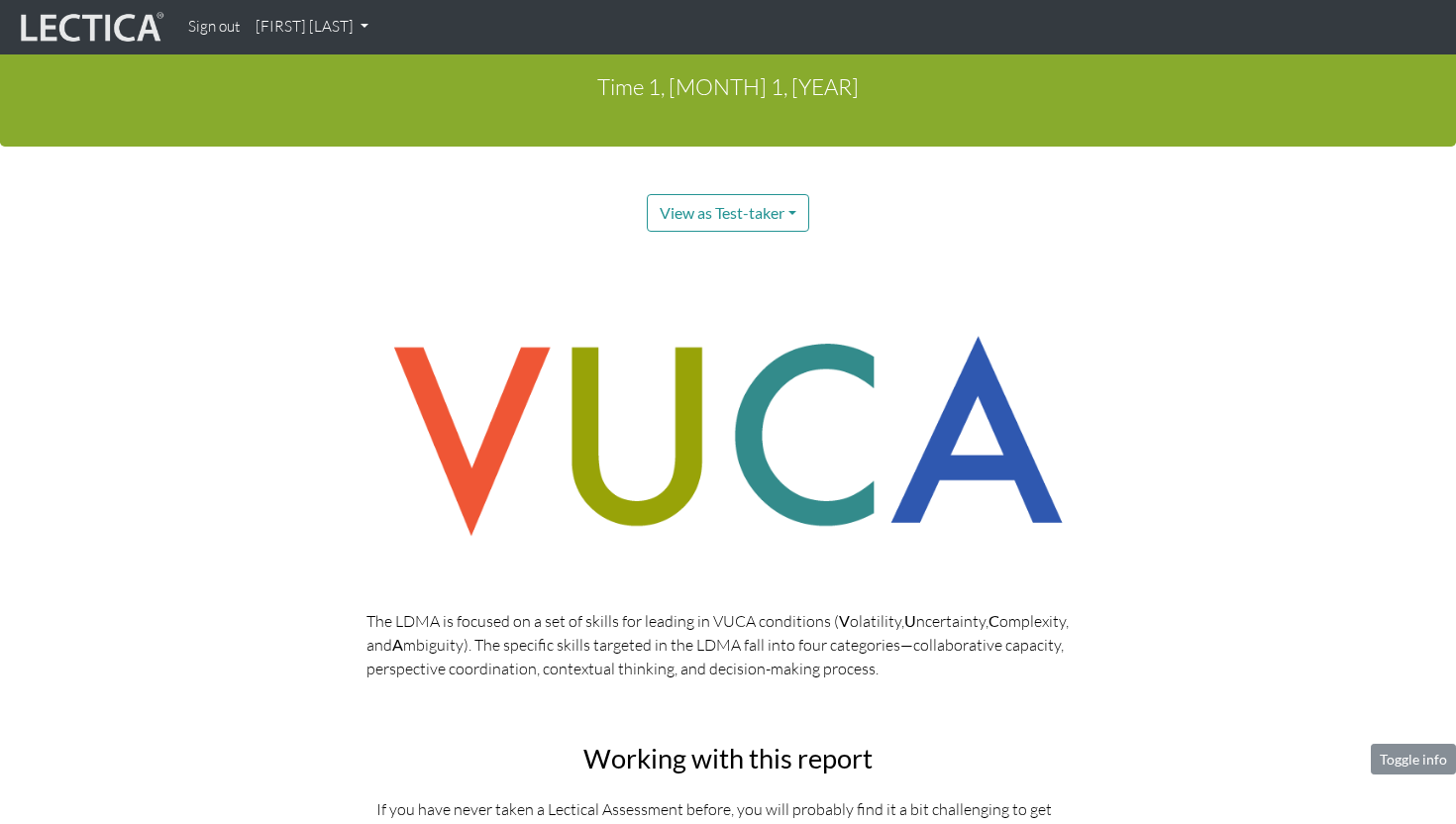 scroll, scrollTop: 68, scrollLeft: 0, axis: vertical 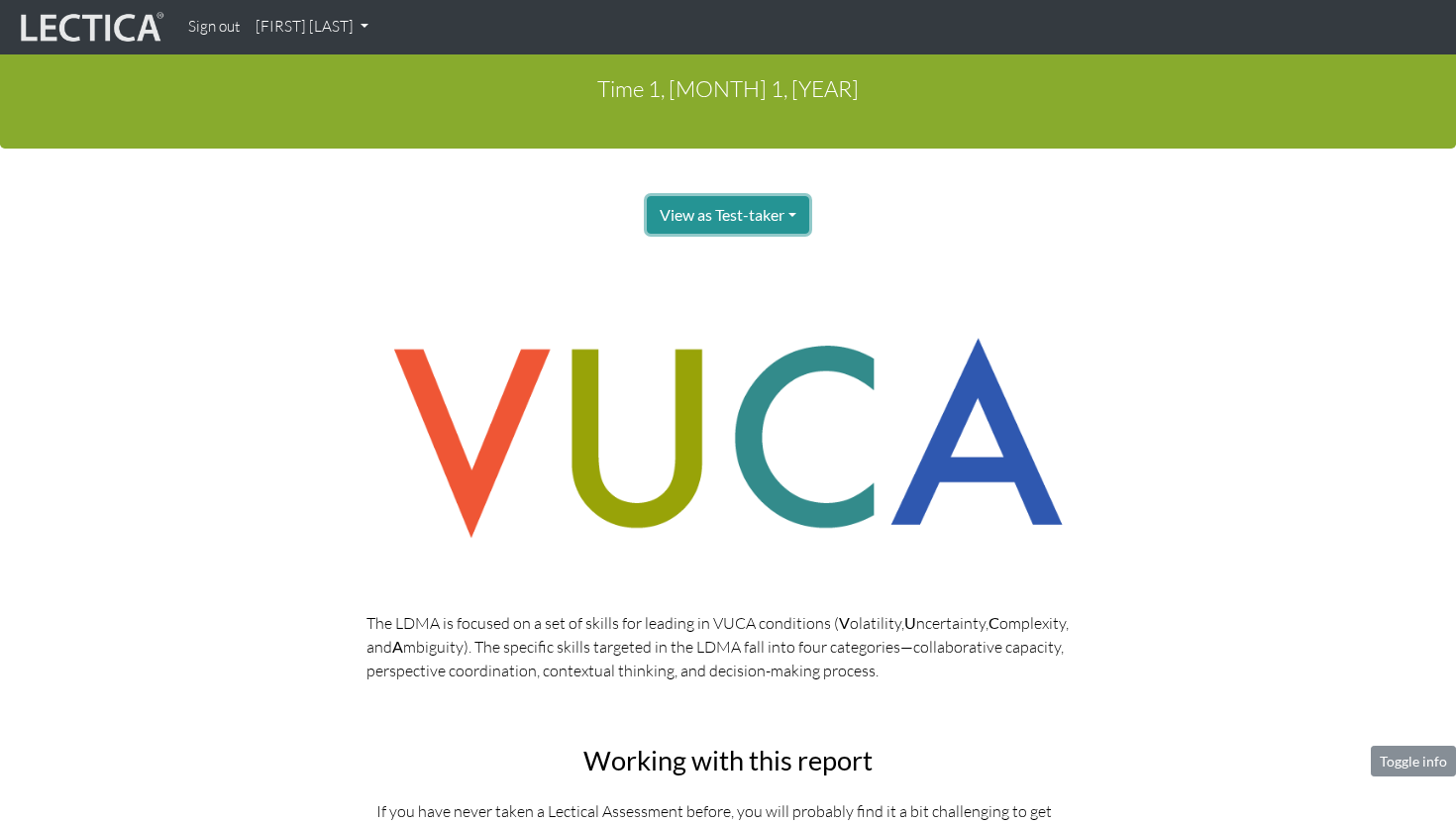 click on "View as Test-taker" at bounding box center [728, 215] 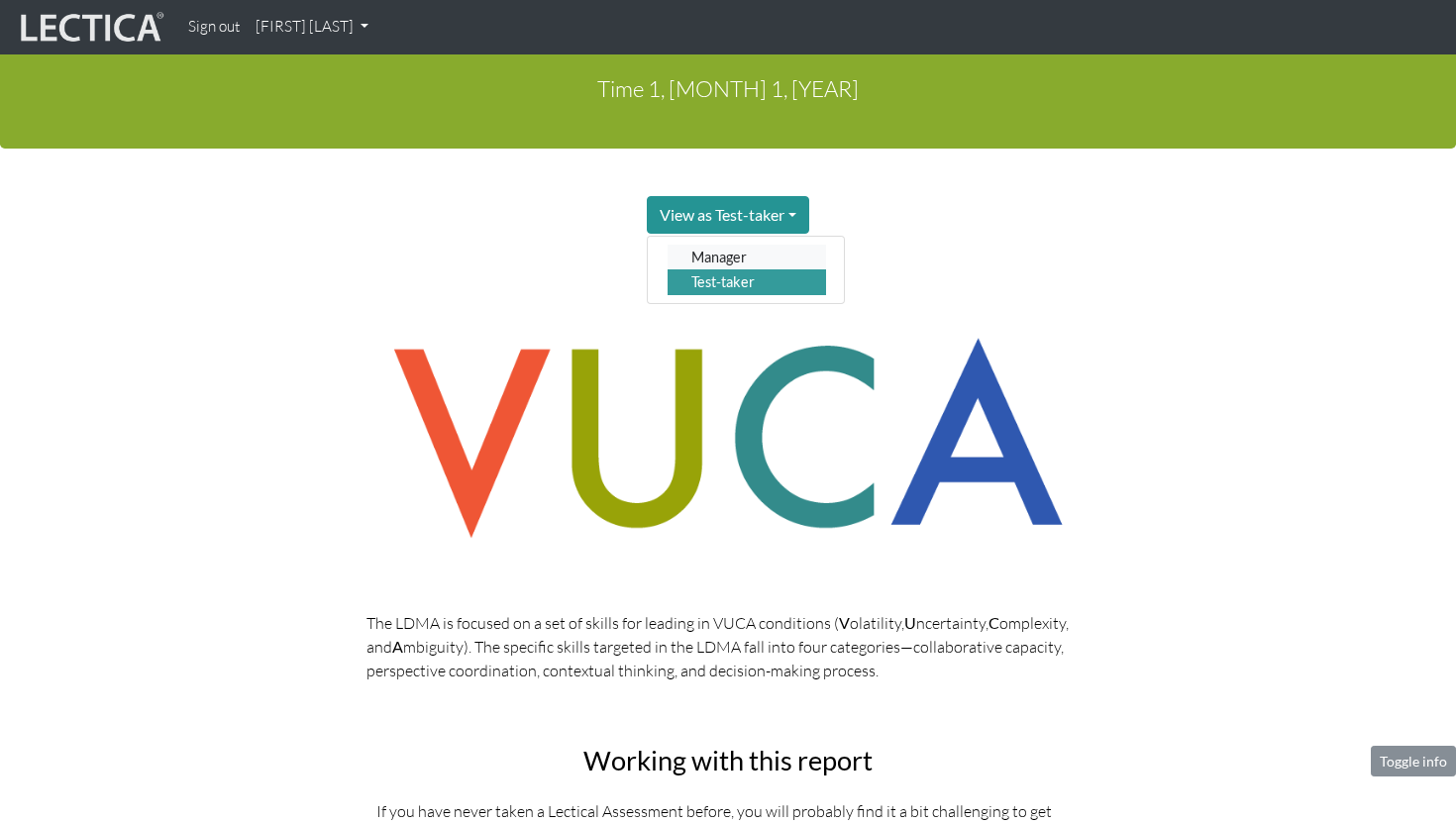 click on "Manager" at bounding box center [747, 257] 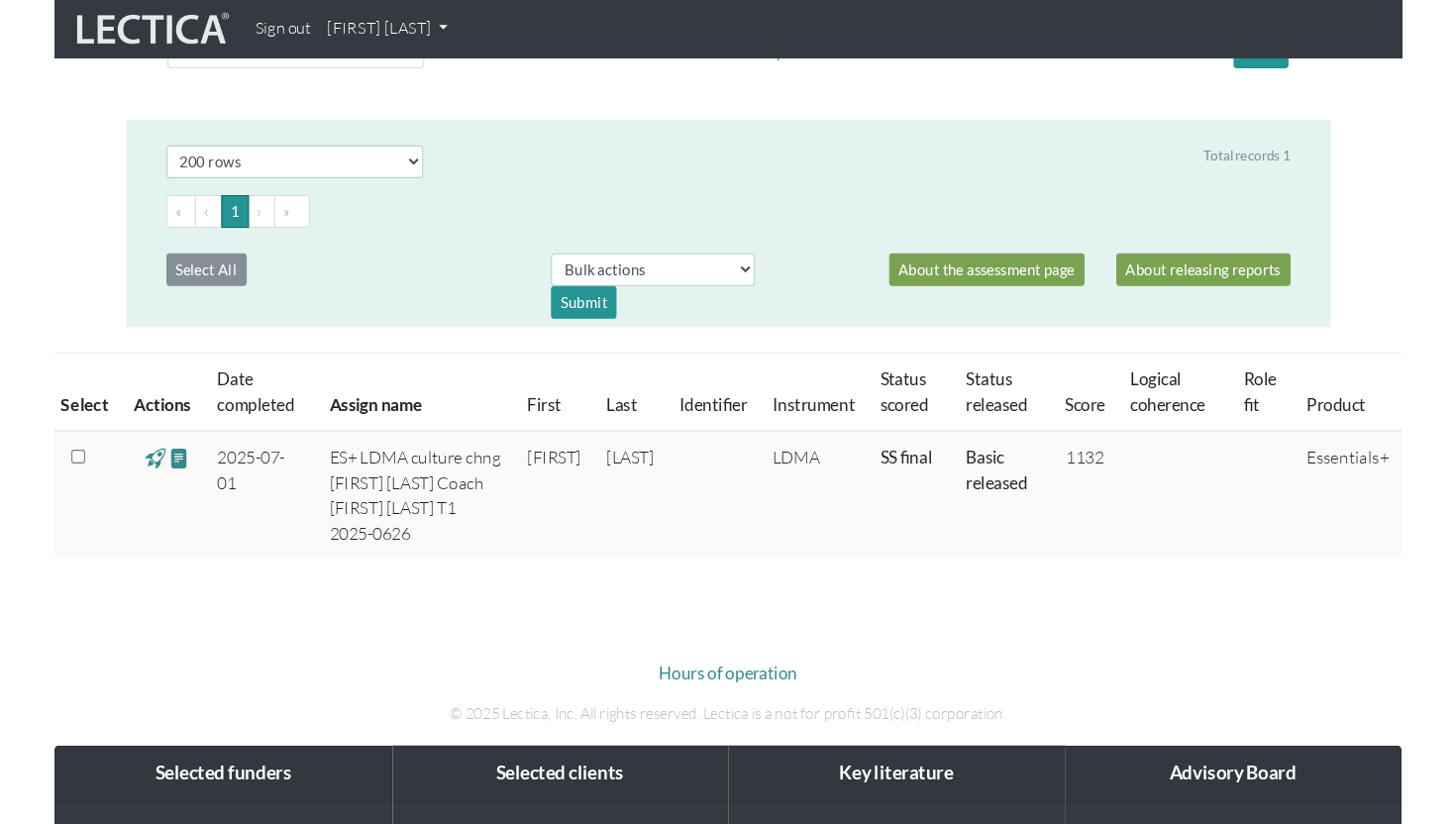 scroll, scrollTop: 120, scrollLeft: 0, axis: vertical 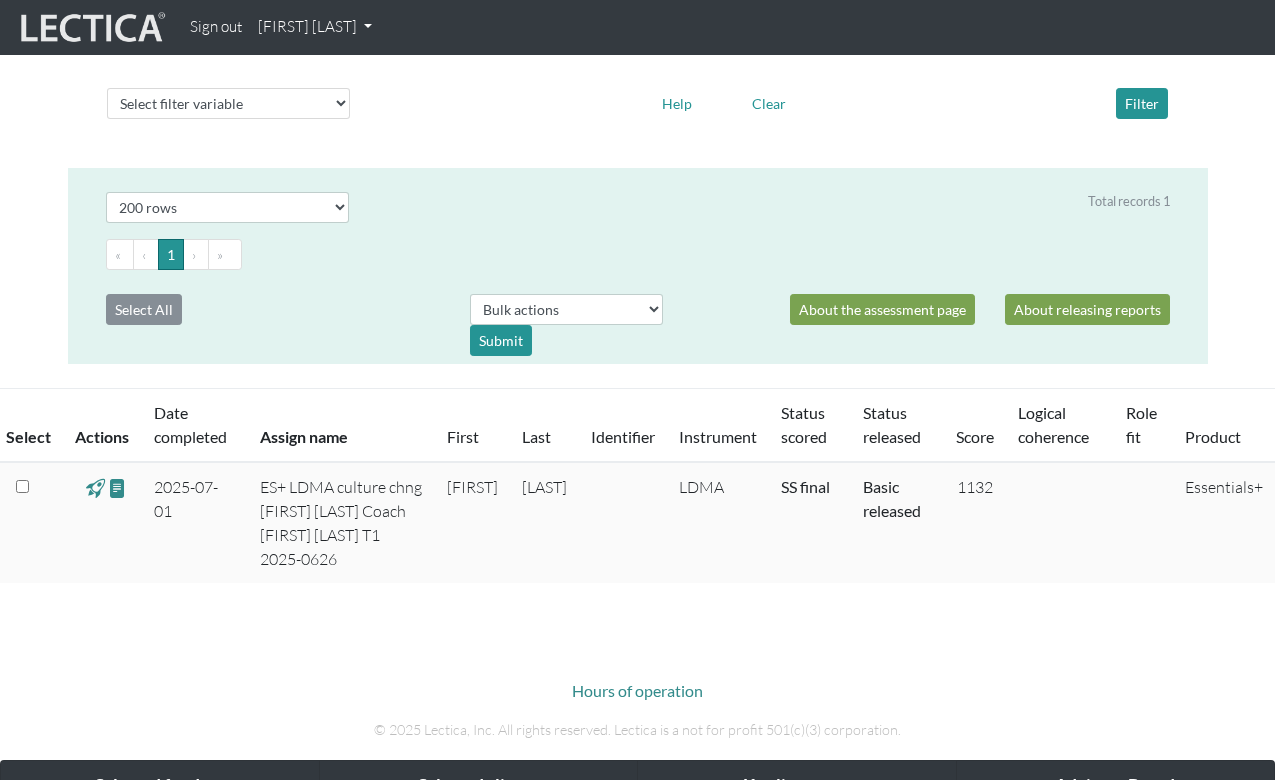 click at bounding box center [95, 488] 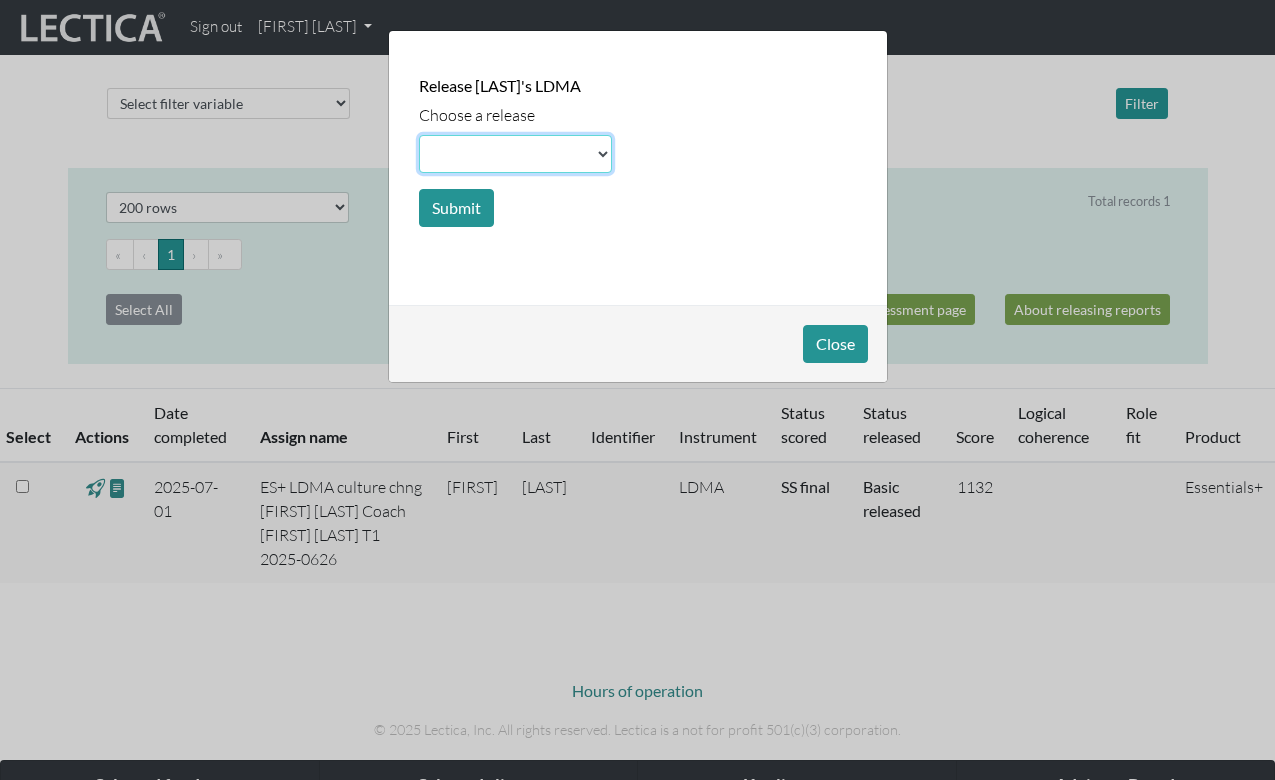 click at bounding box center [515, 154] 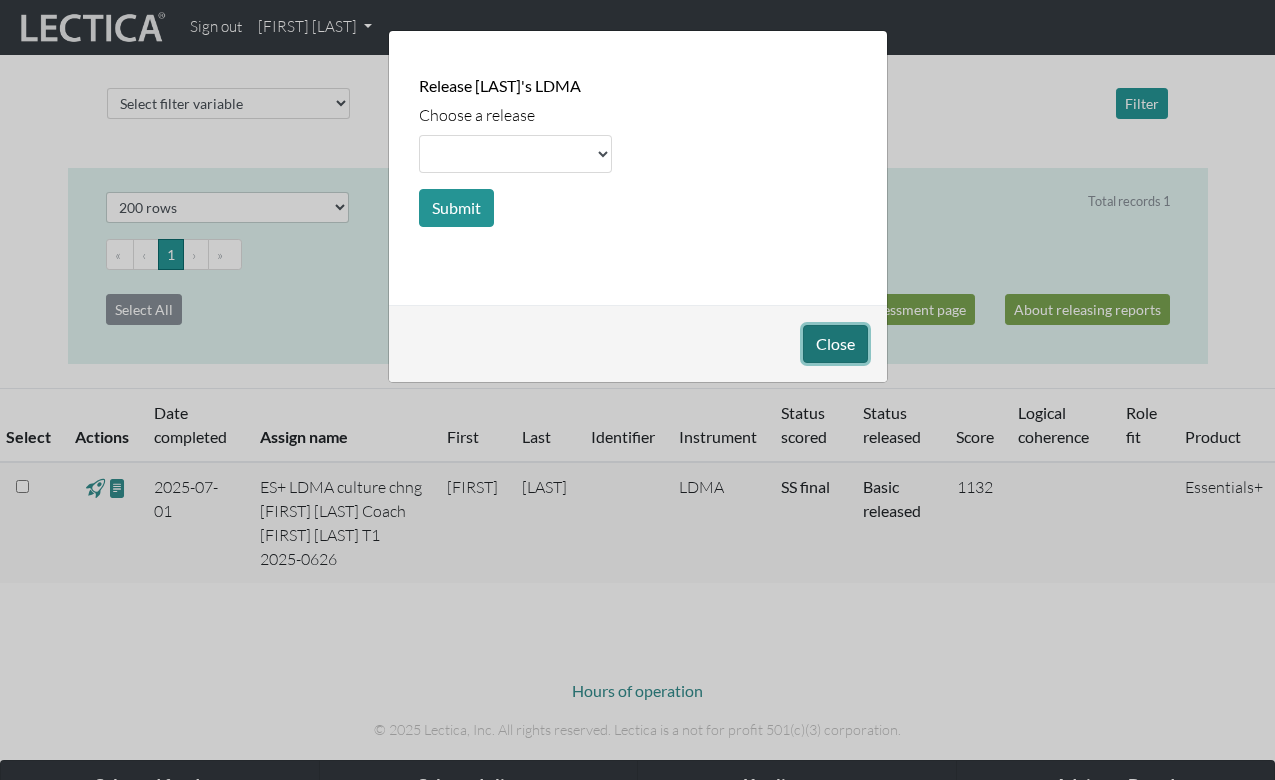 click on "Close" at bounding box center (835, 344) 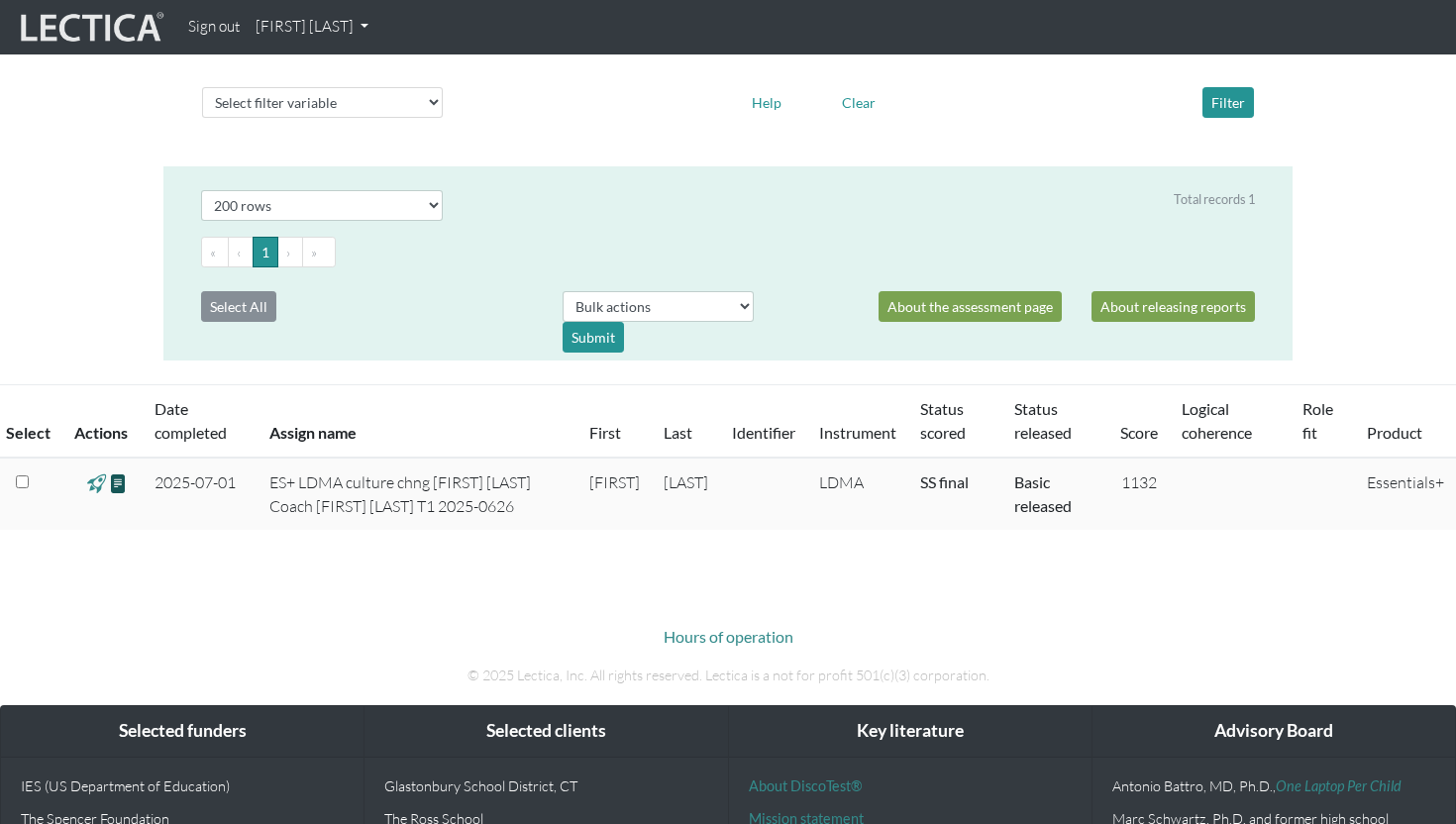 click at bounding box center (118, 483) 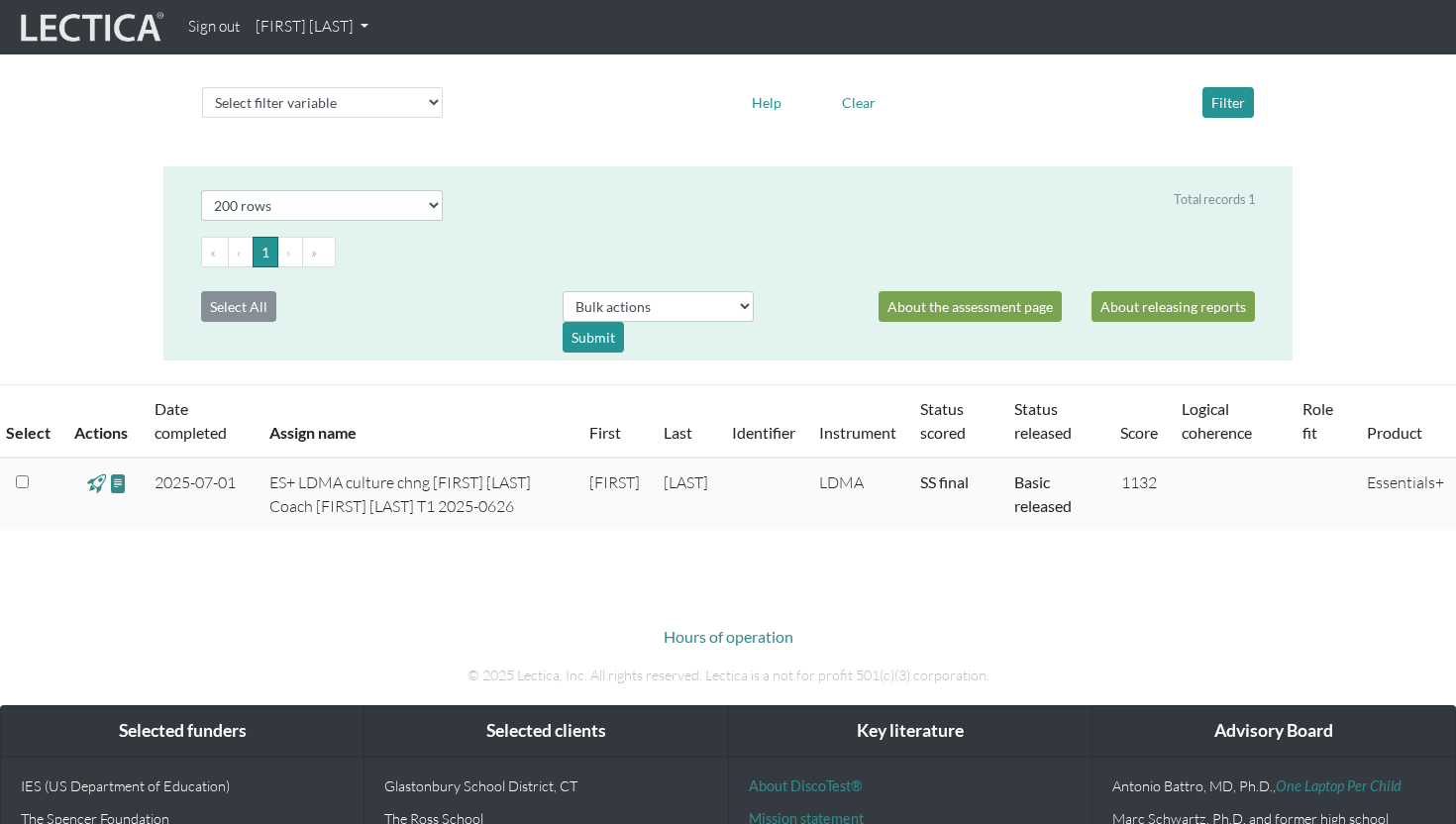 click at bounding box center (96, 483) 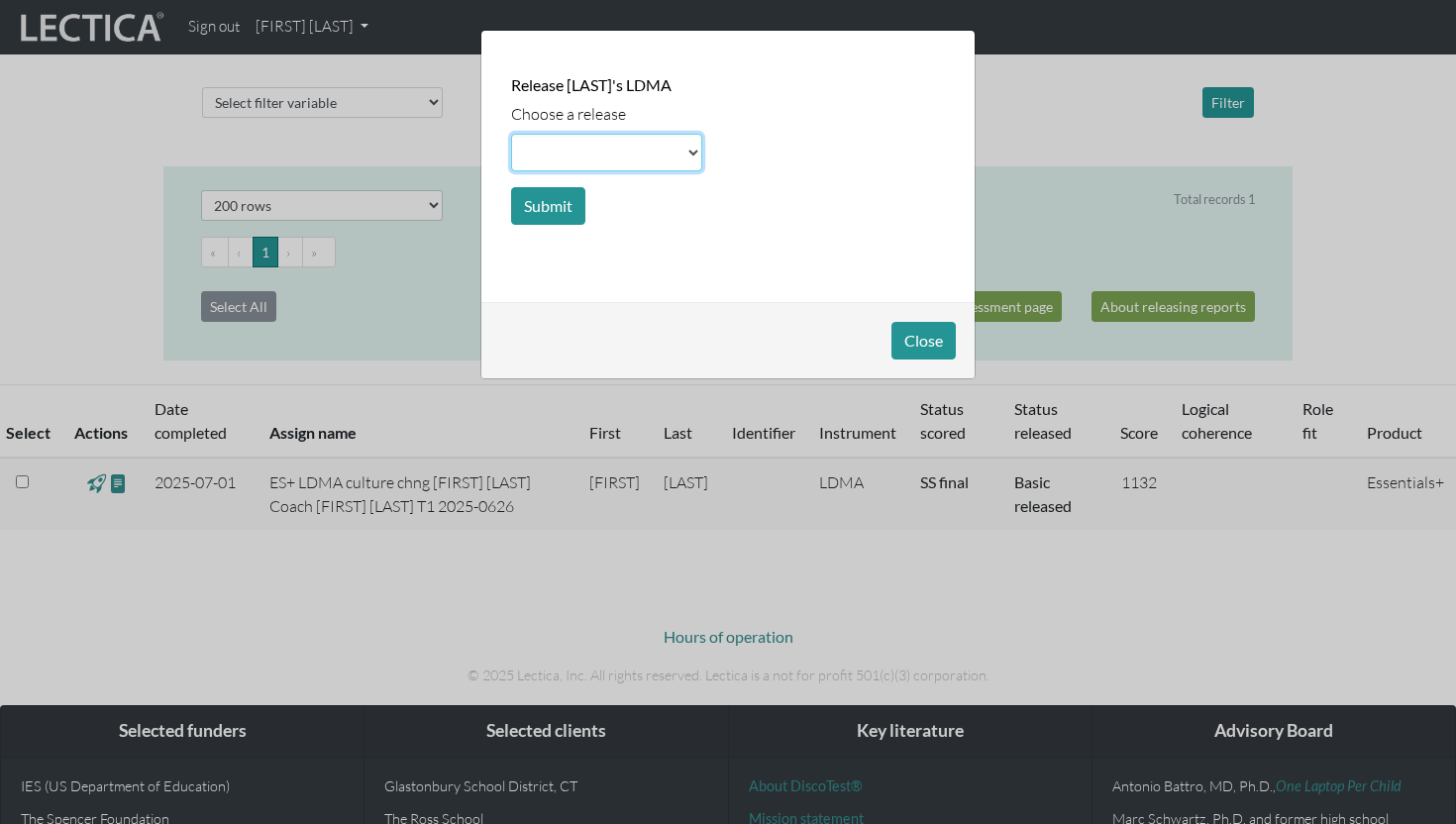 click at bounding box center (606, 153) 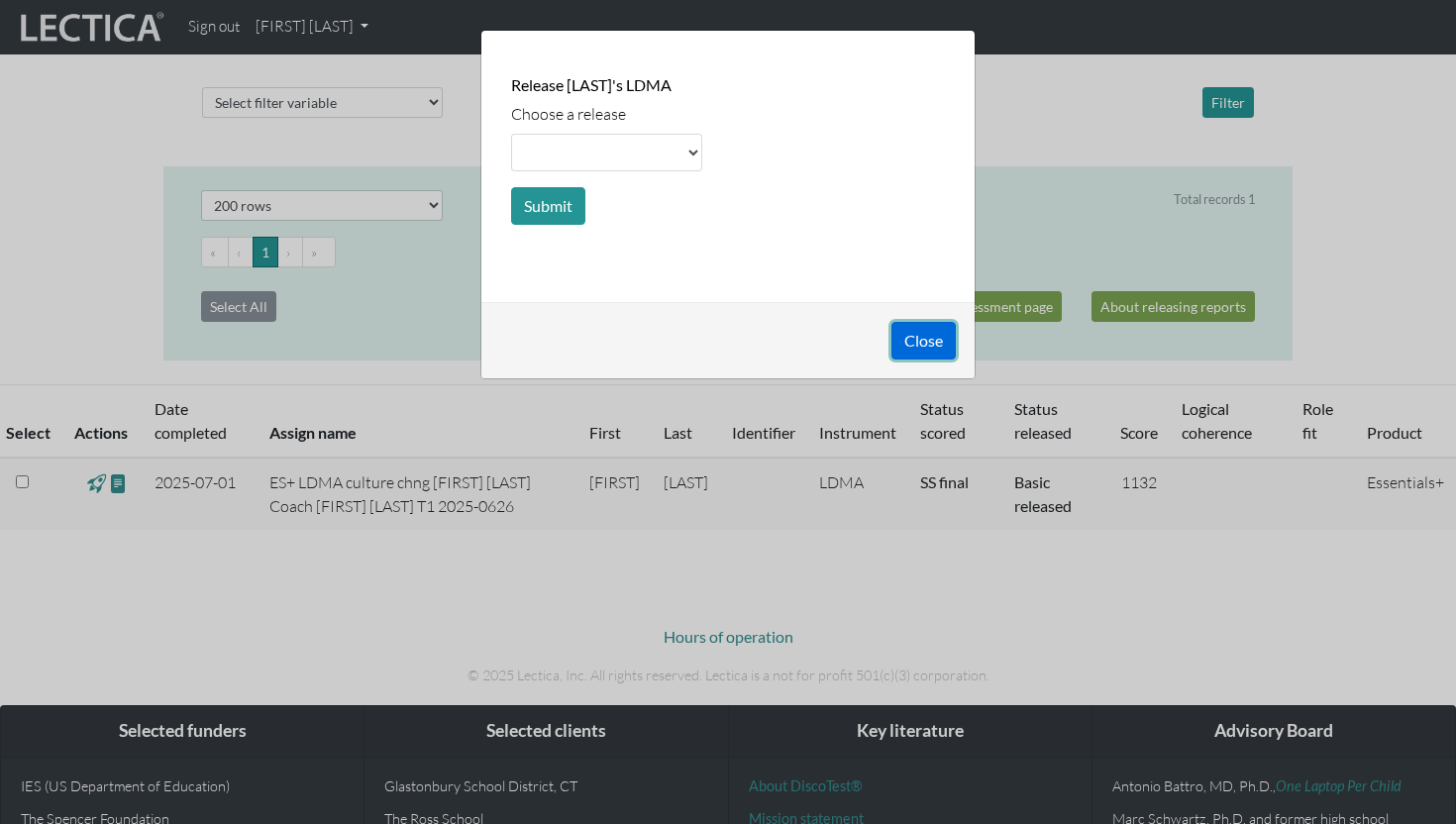 drag, startPoint x: 918, startPoint y: 339, endPoint x: 914, endPoint y: 326, distance: 13.601471 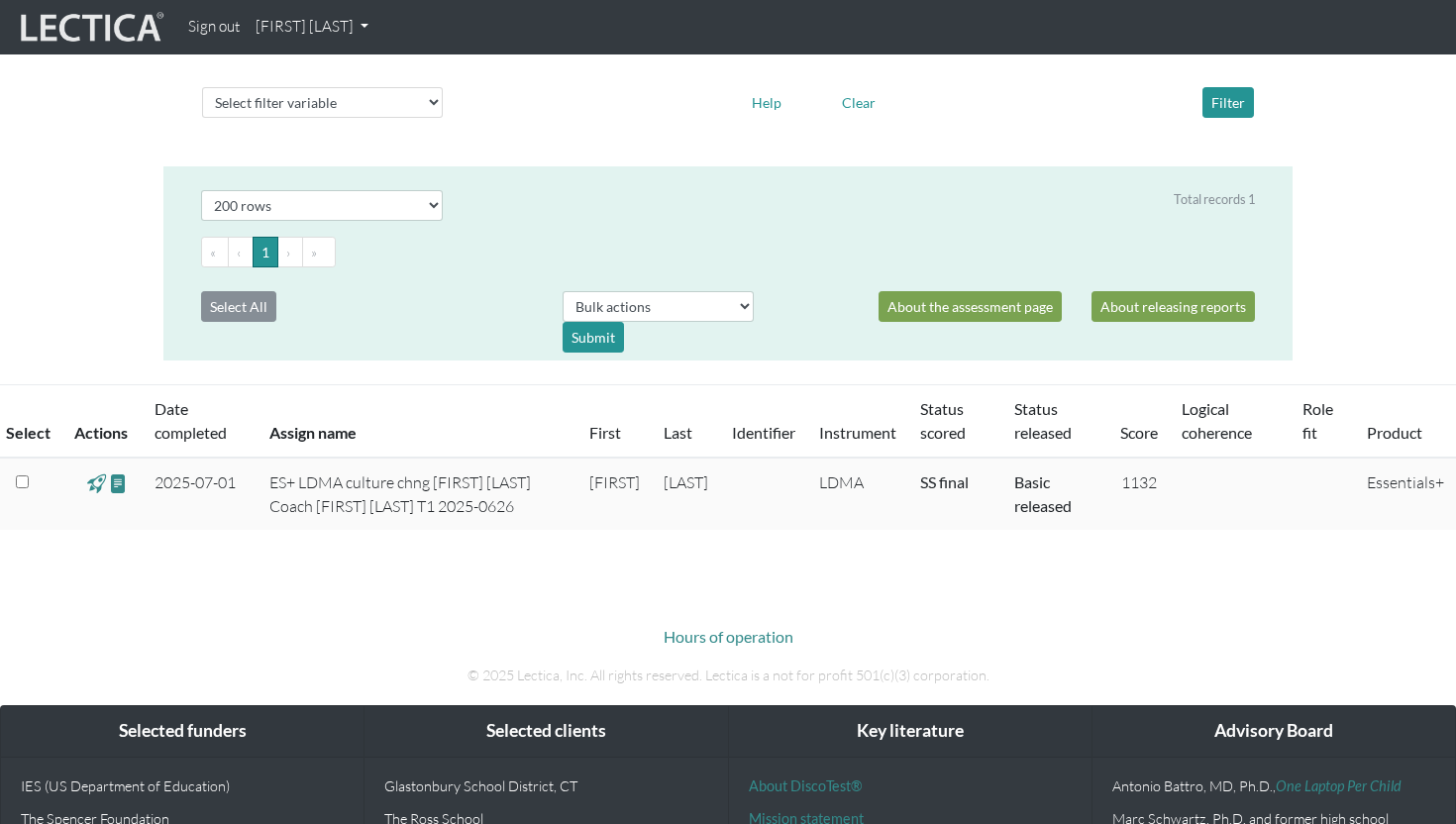 click at bounding box center [96, 483] 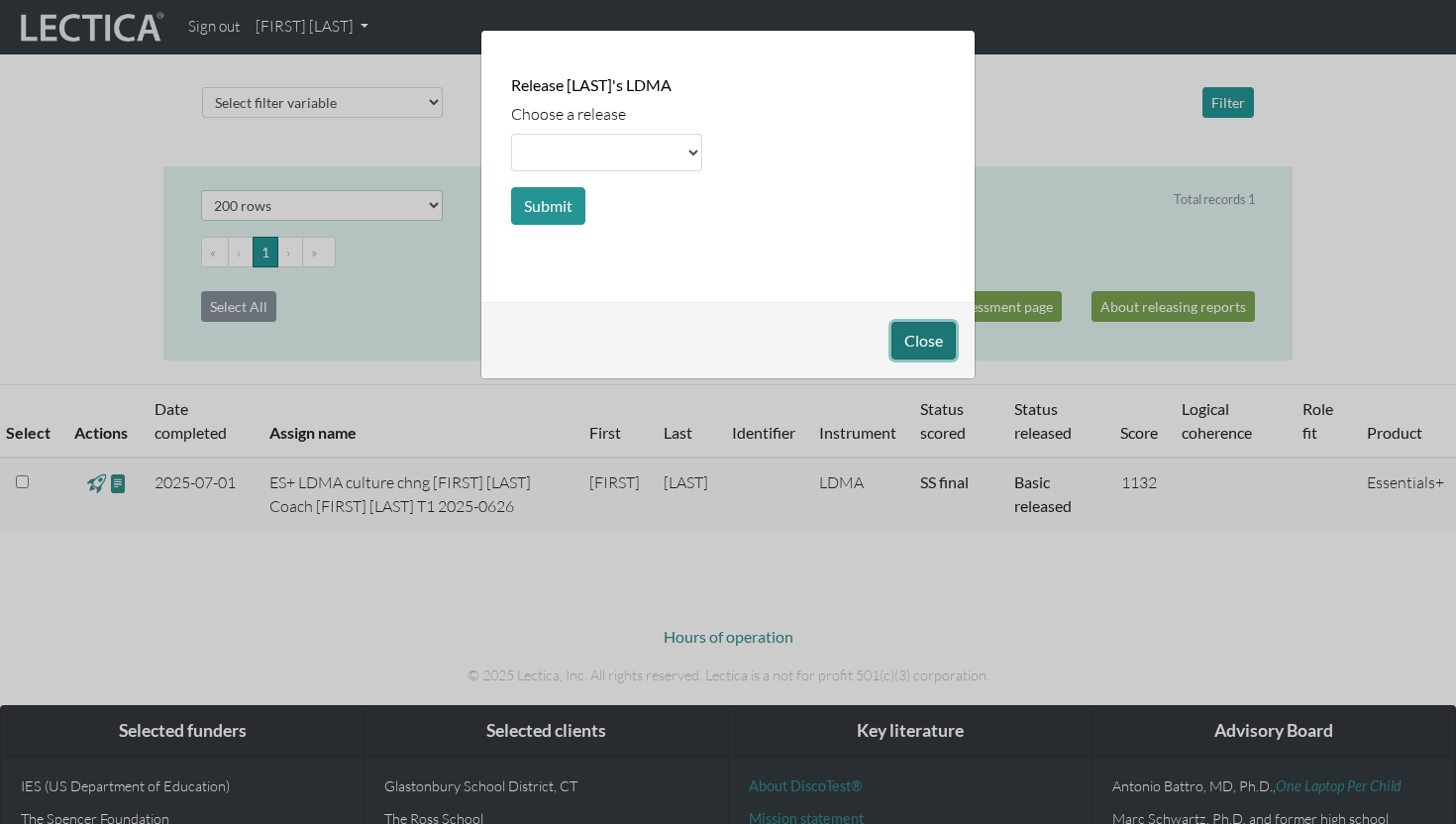 click on "Close" at bounding box center [923, 341] 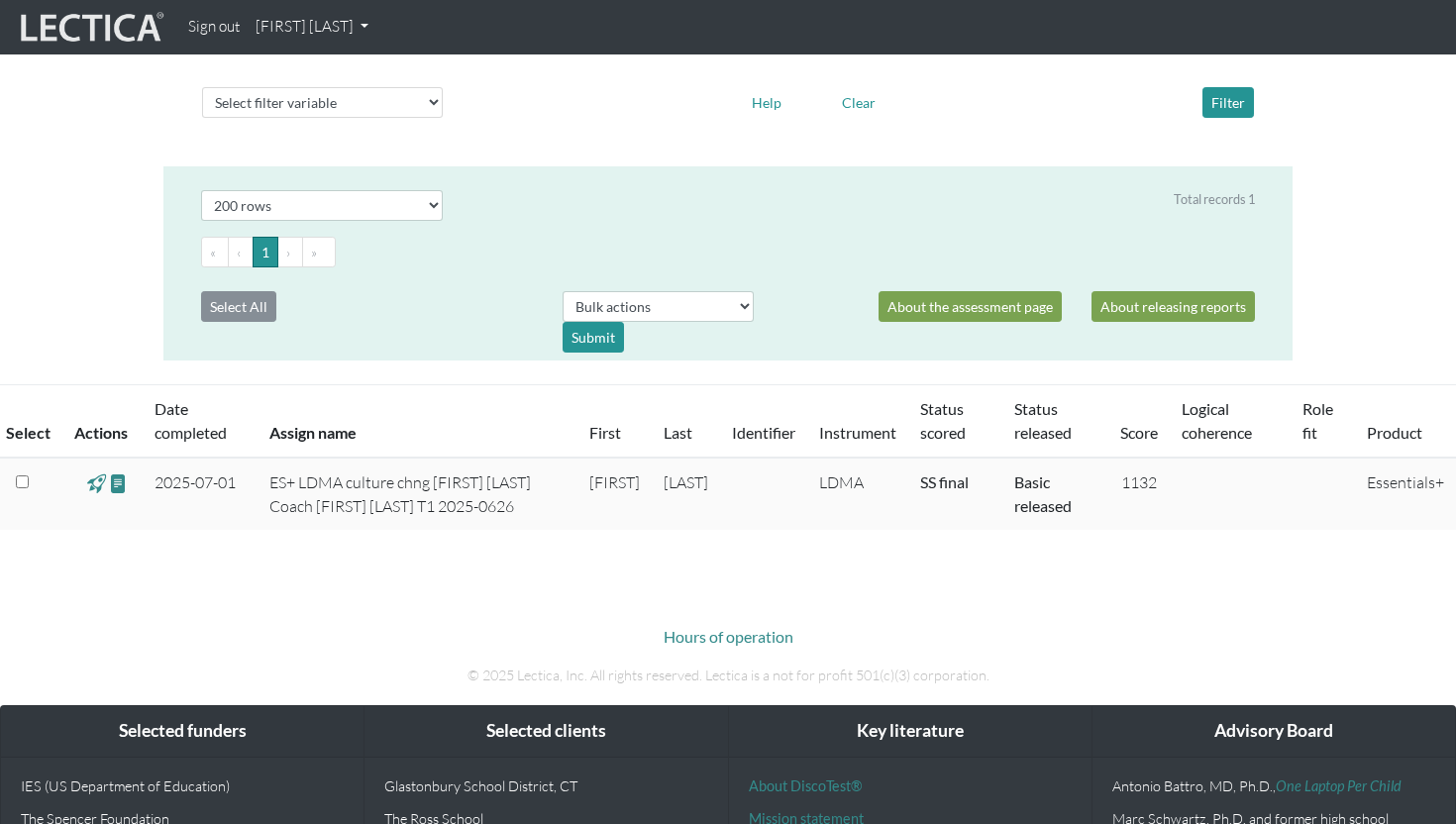 click at bounding box center (96, 483) 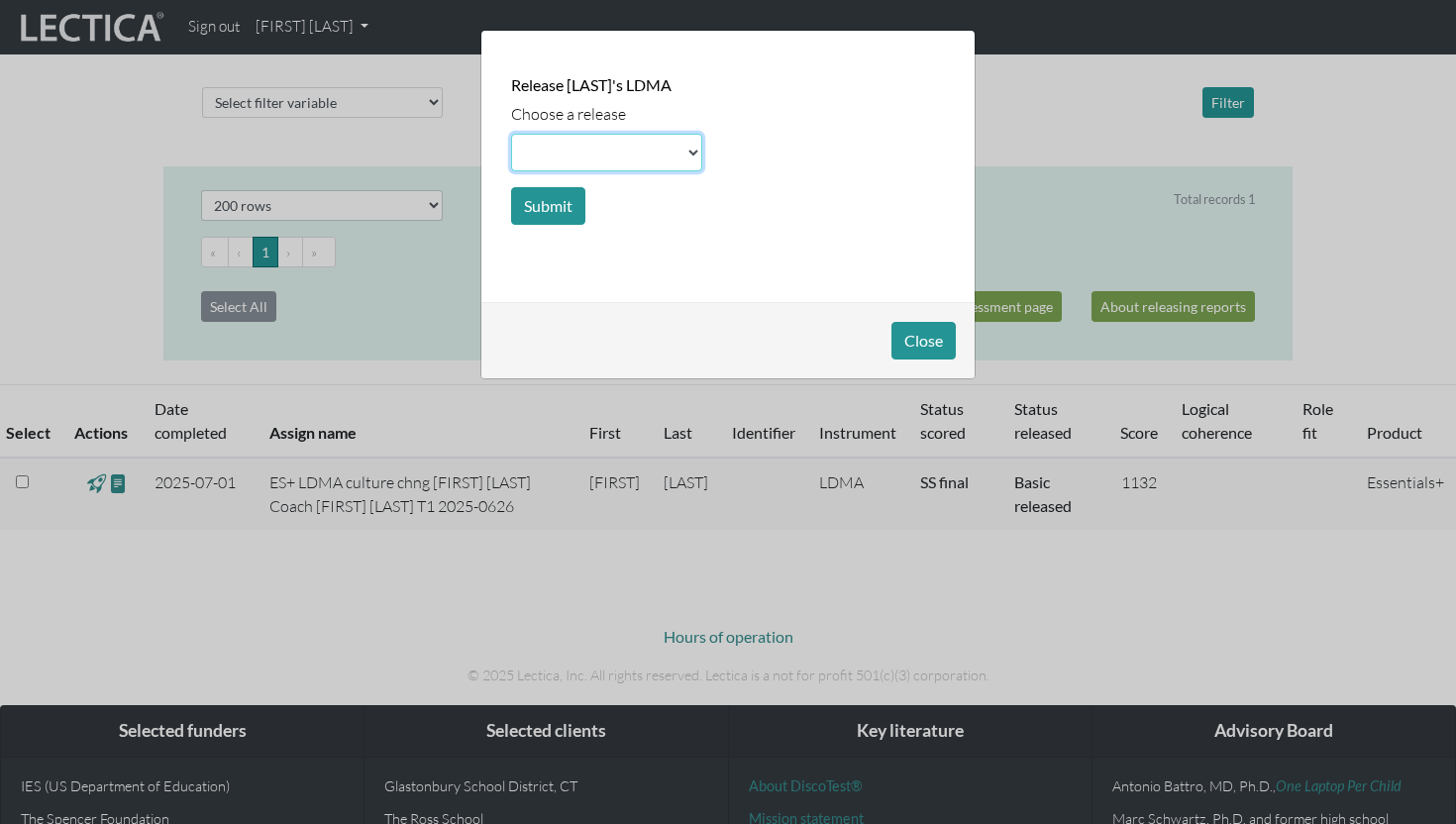 click at bounding box center (606, 153) 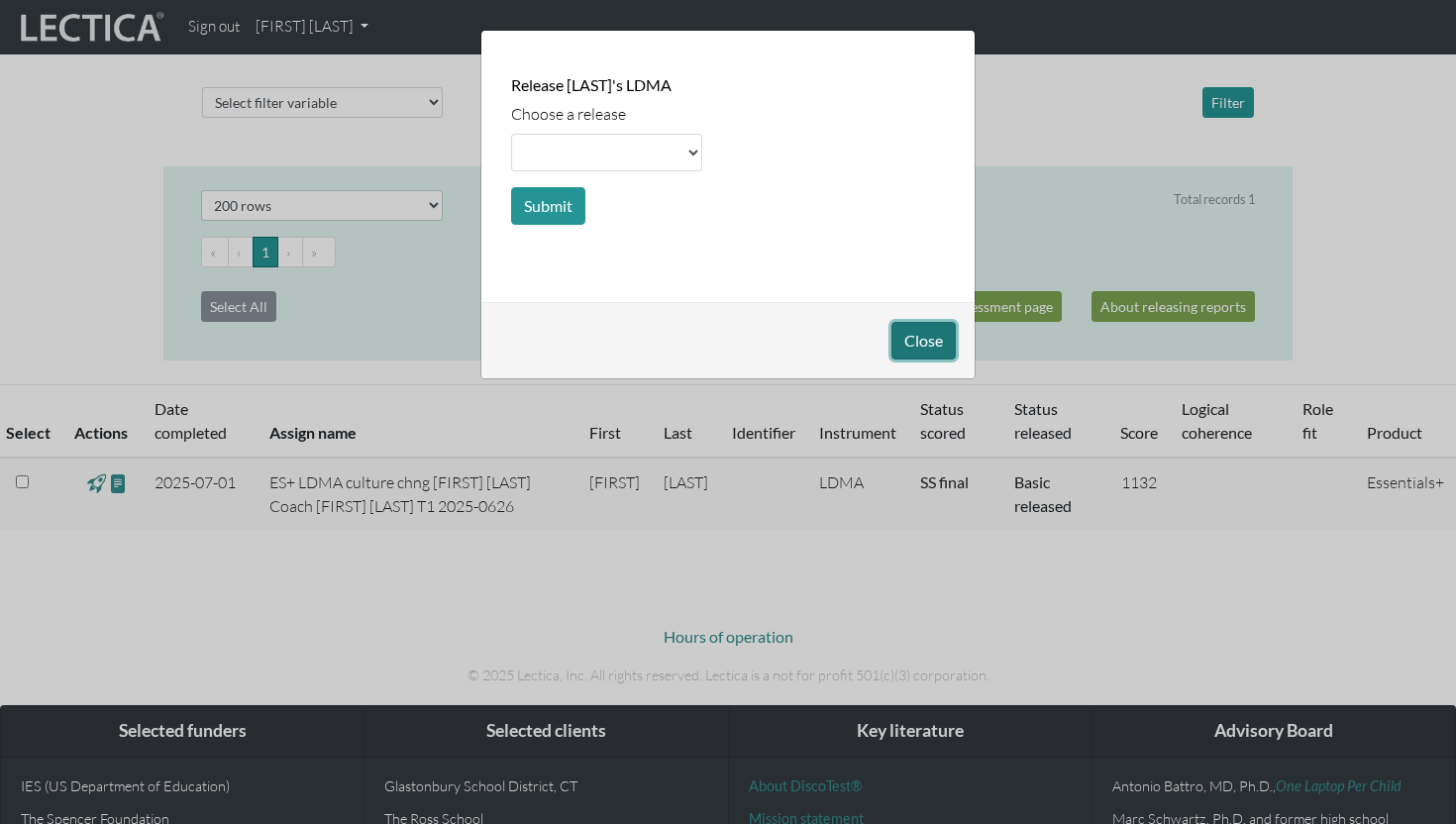 click on "Close" at bounding box center (923, 341) 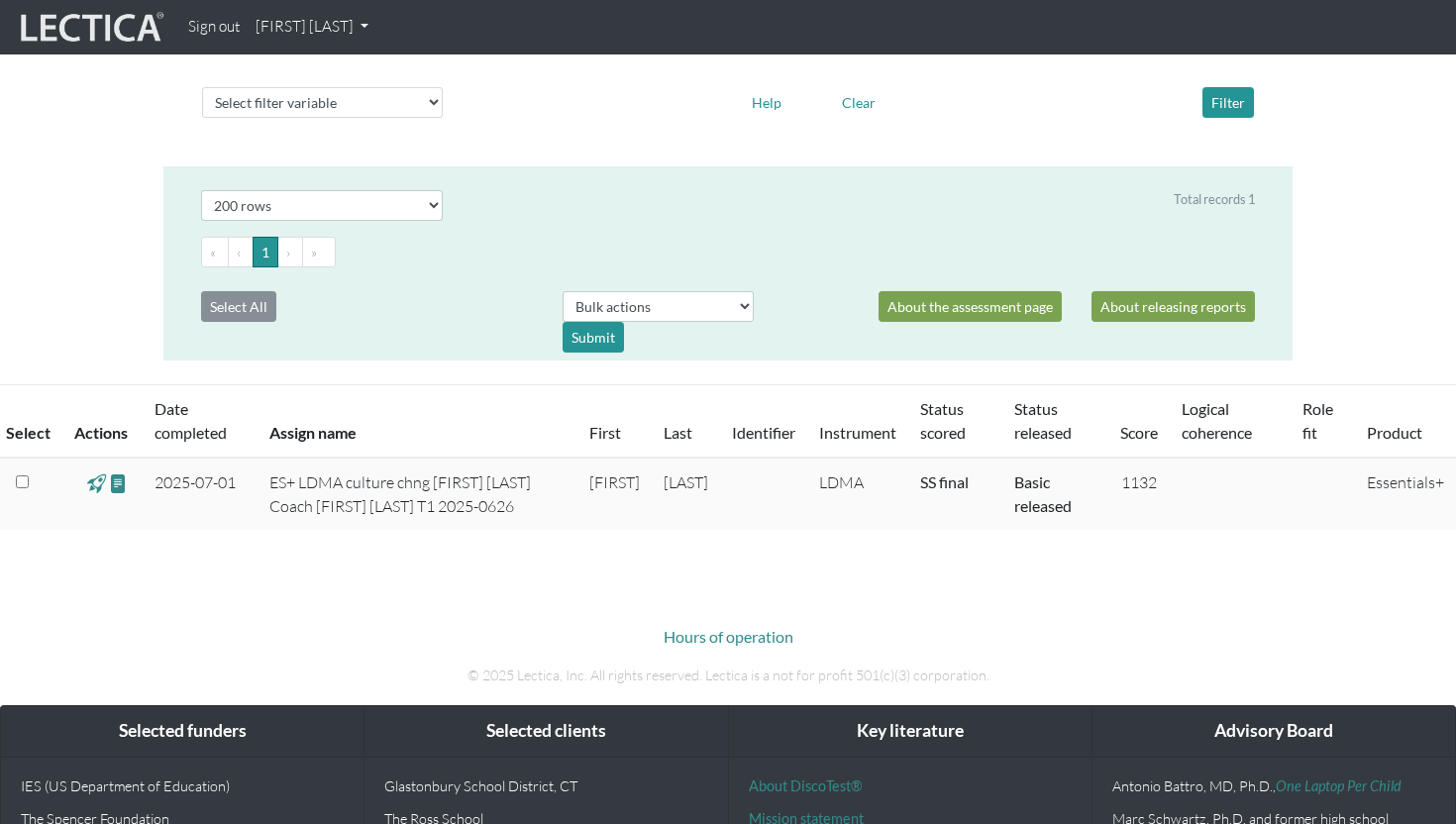 scroll, scrollTop: 0, scrollLeft: 0, axis: both 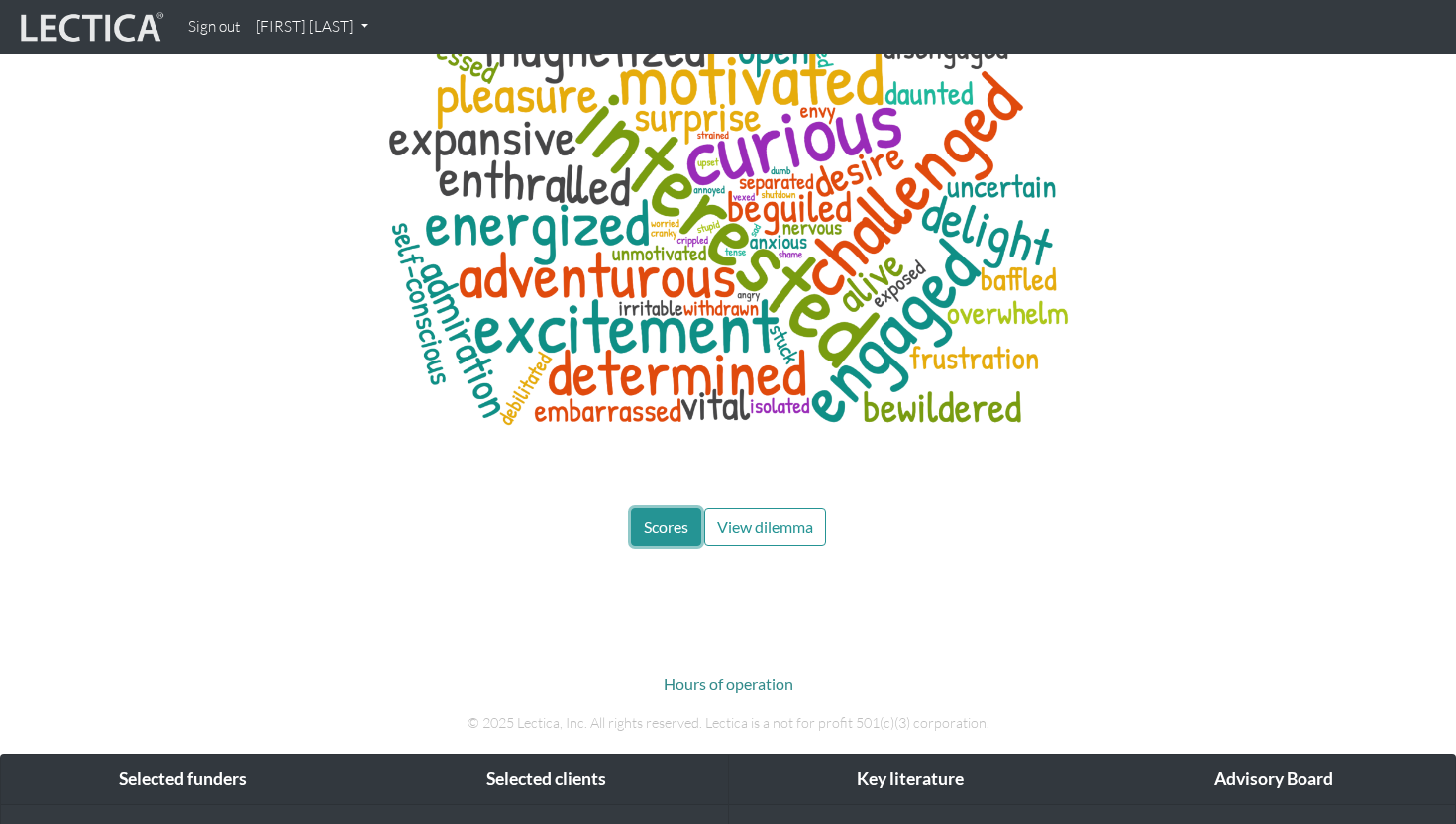 click on "Scores" at bounding box center (666, 526) 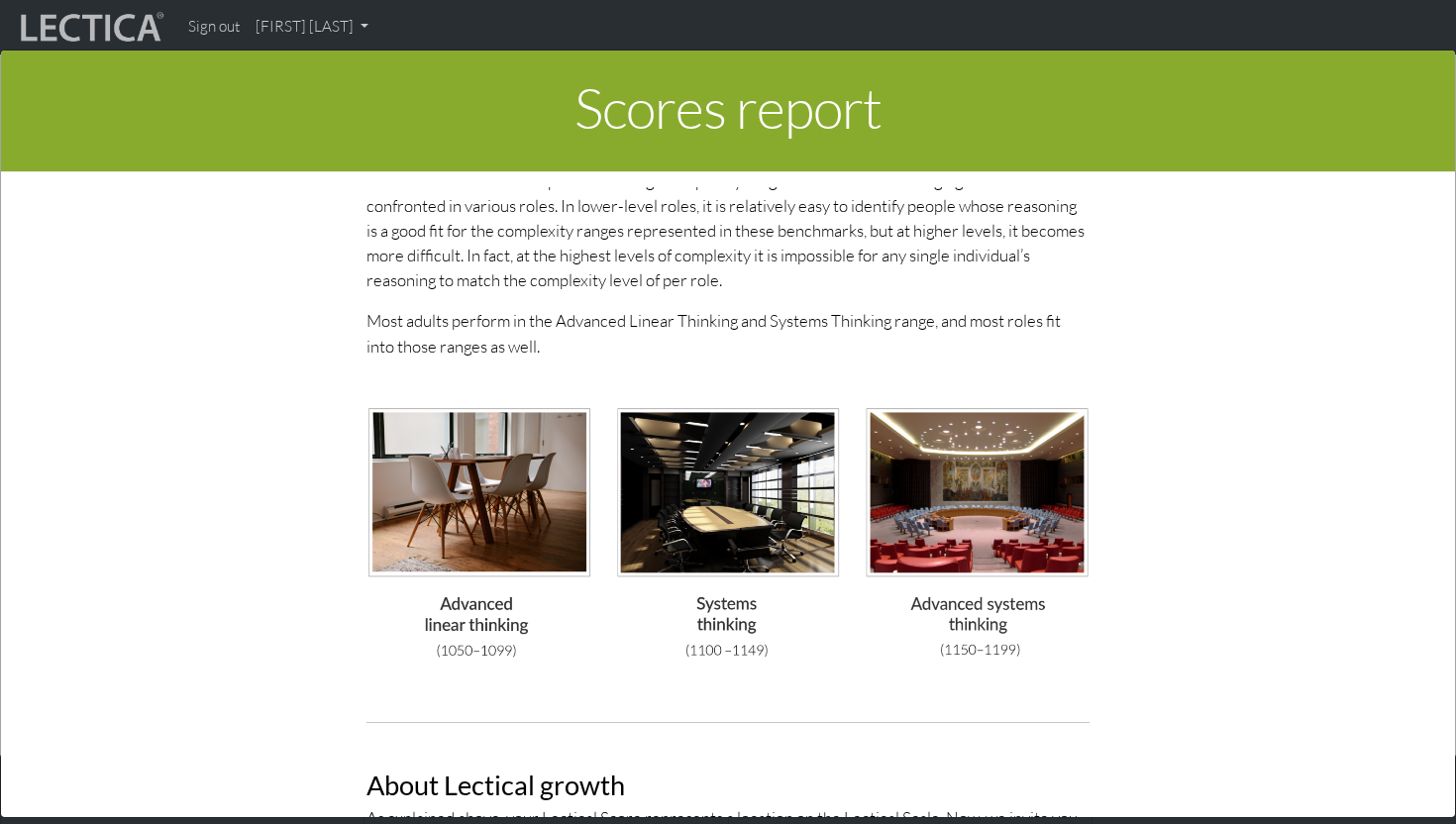 scroll, scrollTop: 5159, scrollLeft: 0, axis: vertical 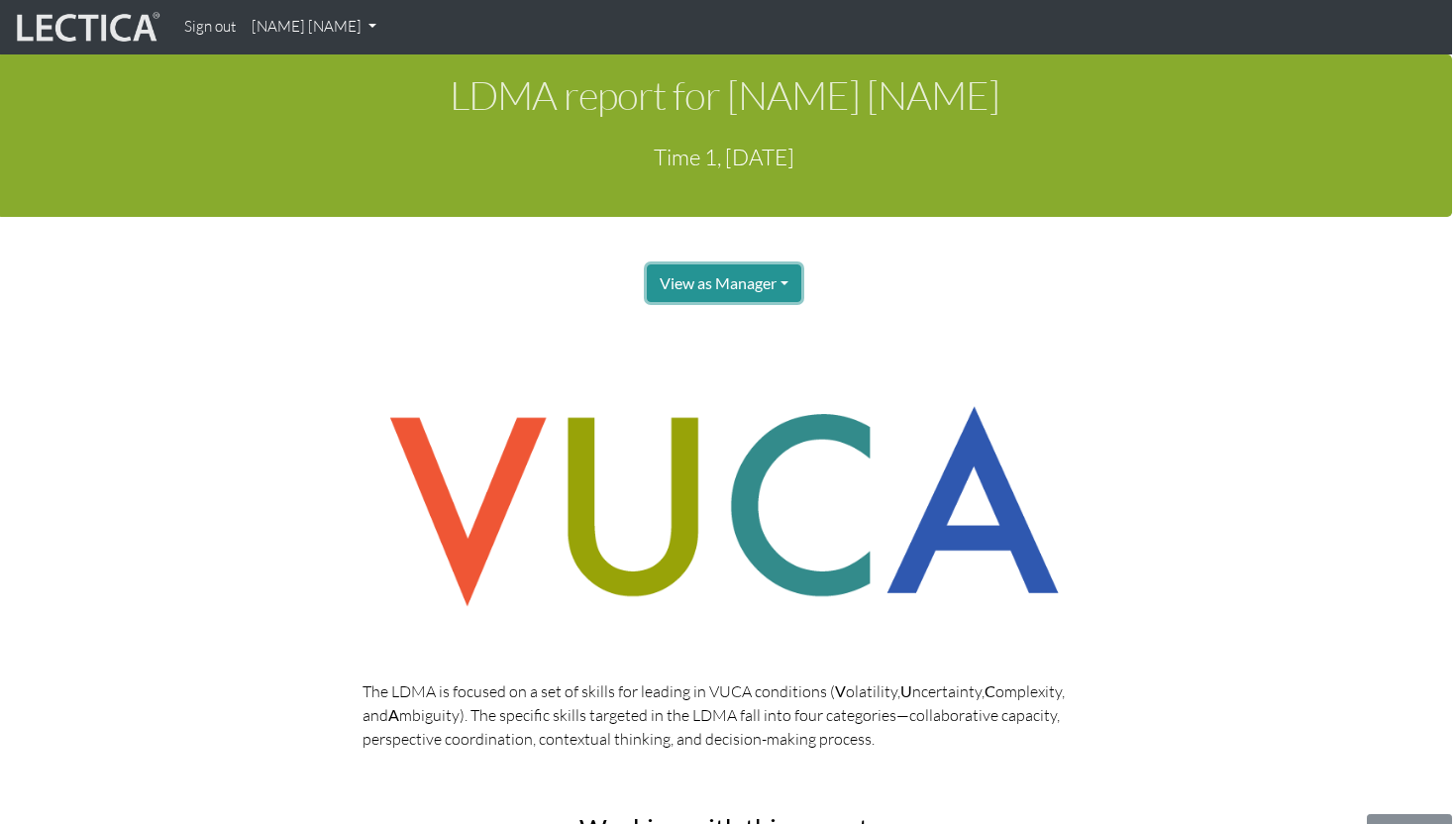click on "View as Manager" at bounding box center (724, 283) 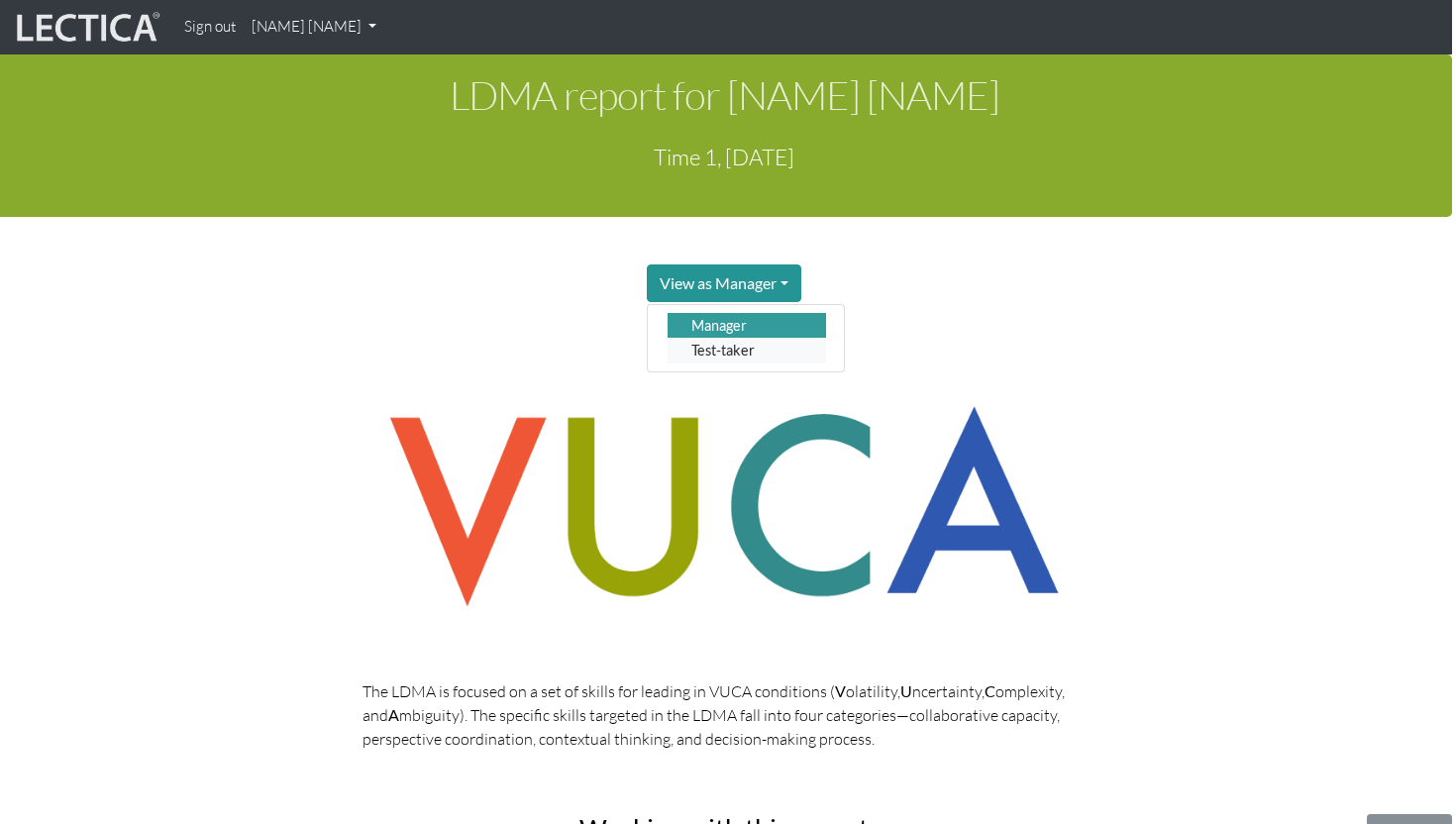 click on "Test-taker" at bounding box center (747, 350) 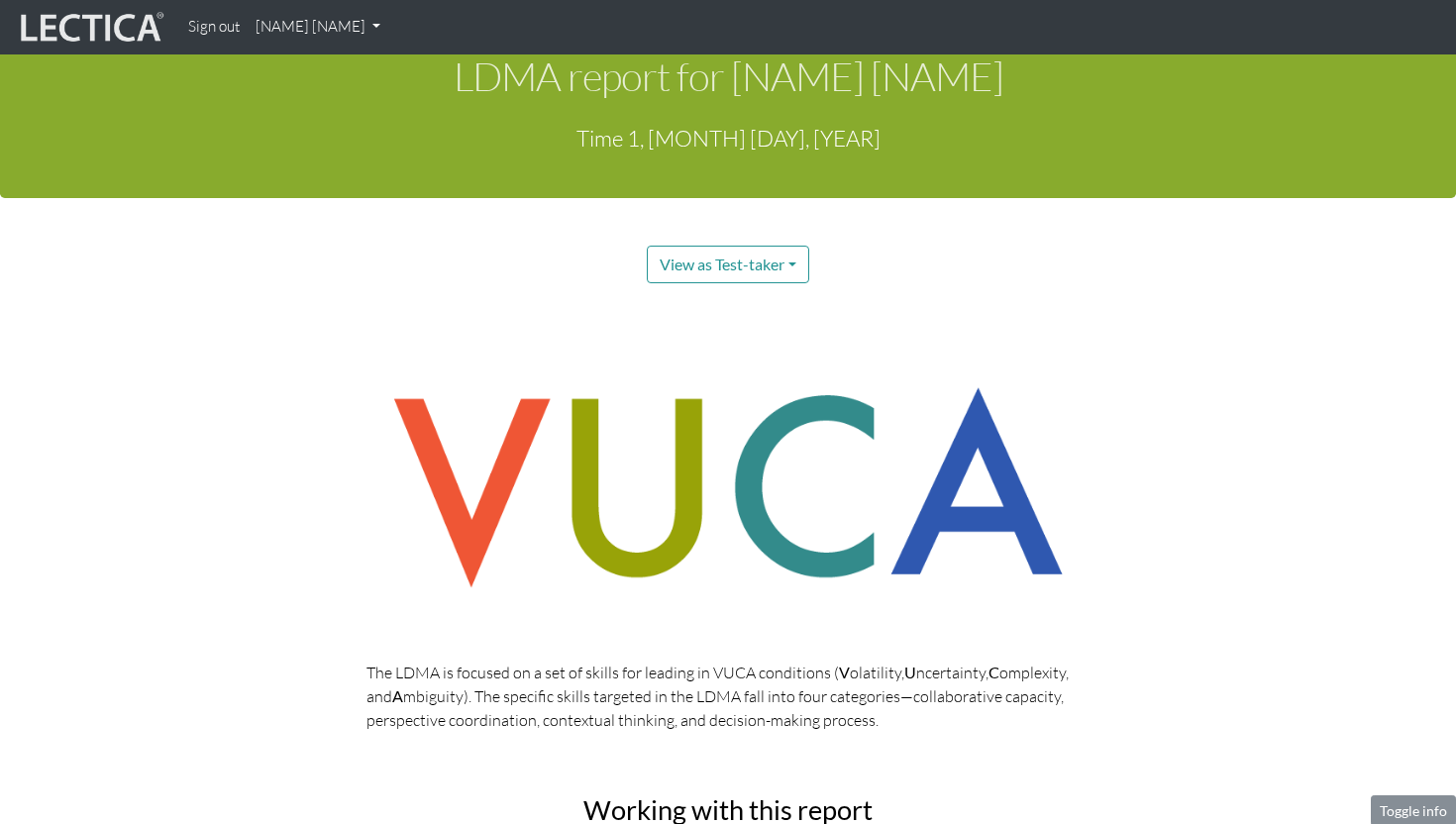 scroll, scrollTop: 0, scrollLeft: 0, axis: both 